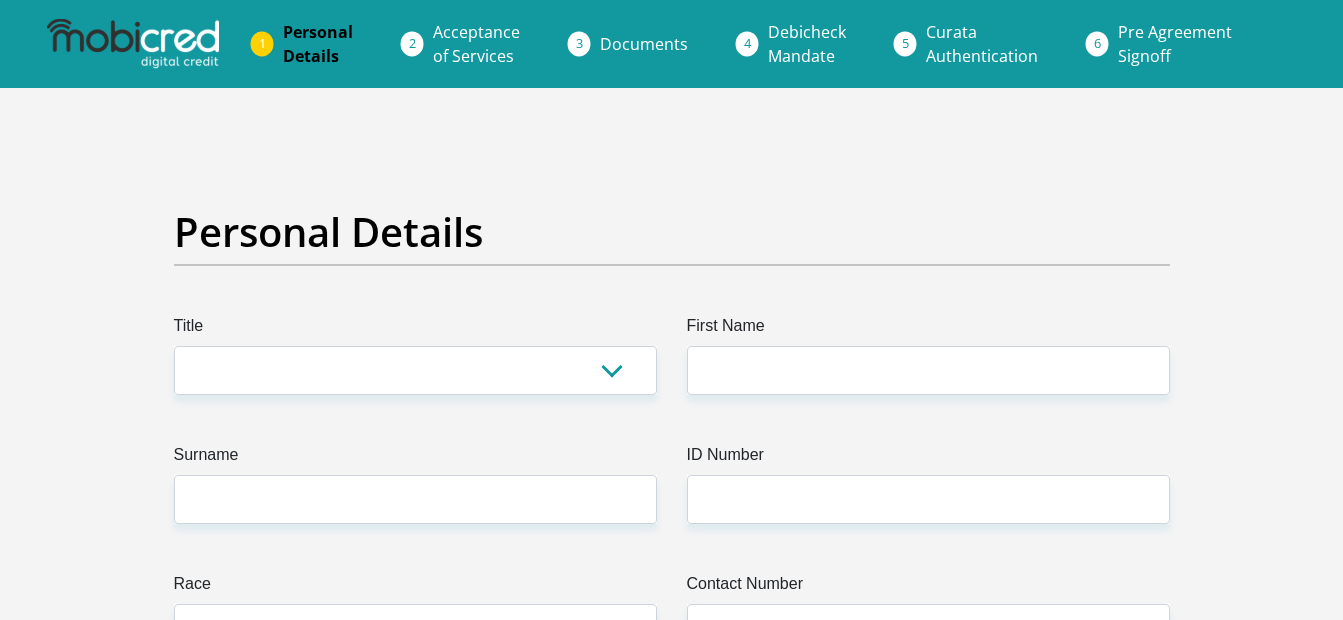 scroll, scrollTop: 0, scrollLeft: 0, axis: both 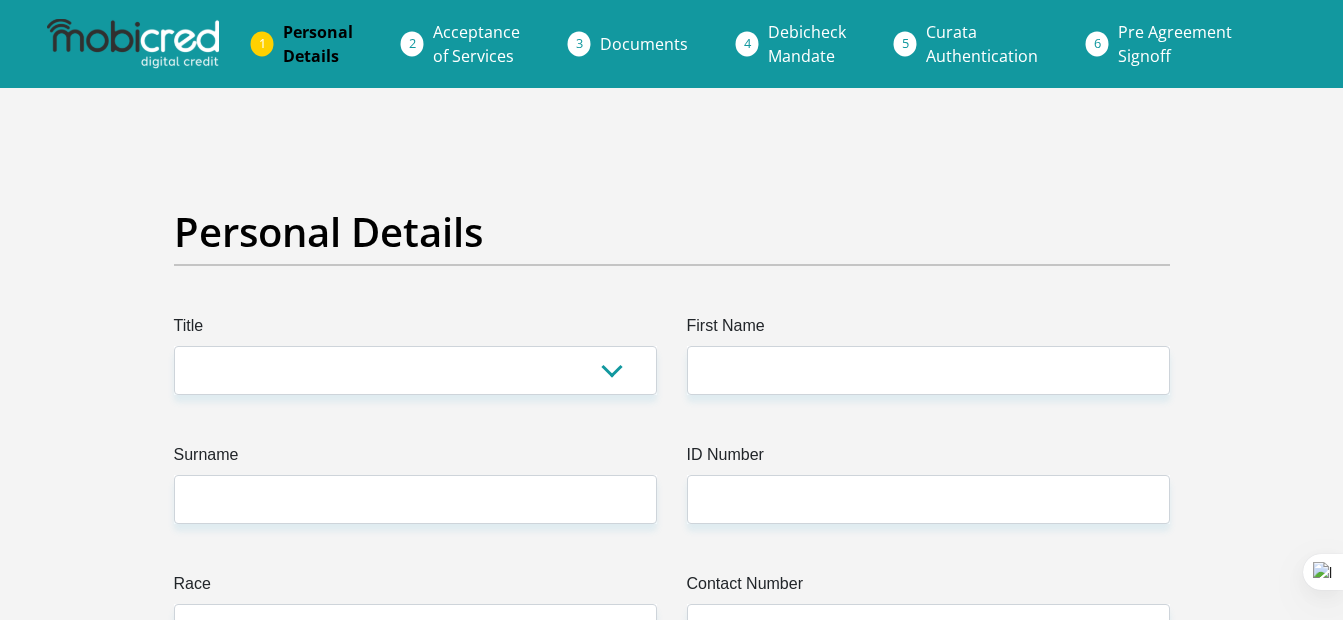 select on "Mrs" 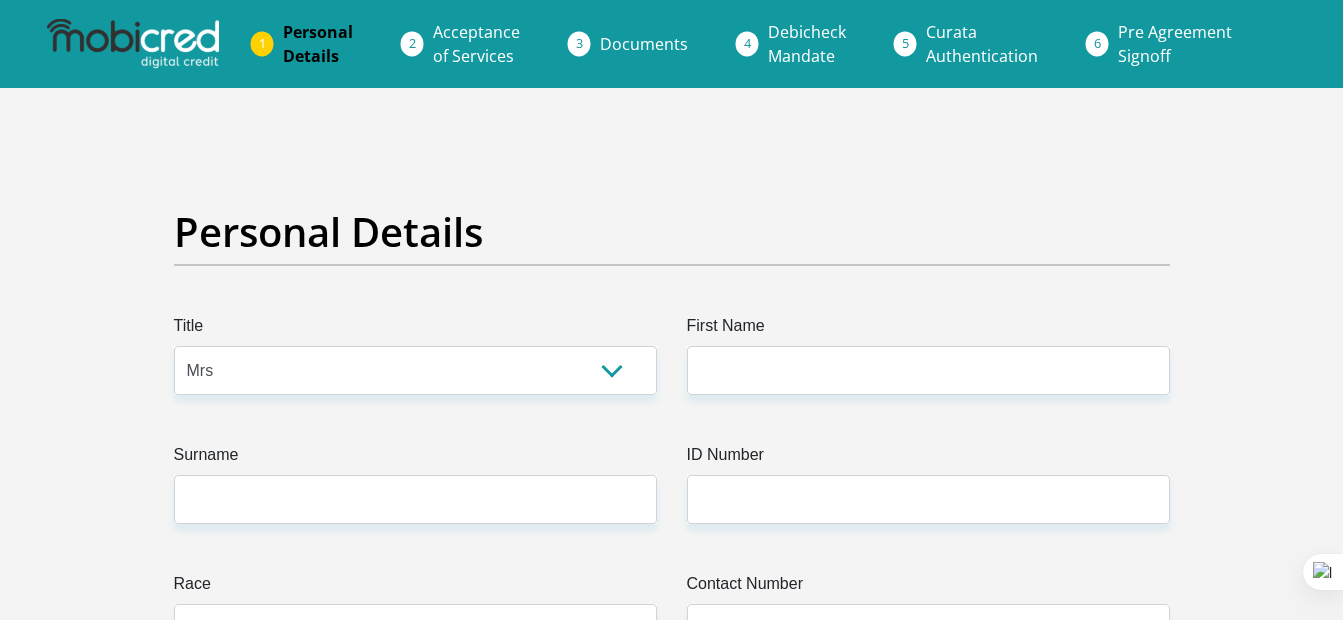 click on "Mr
Ms
Mrs
Dr
Other" at bounding box center (415, 370) 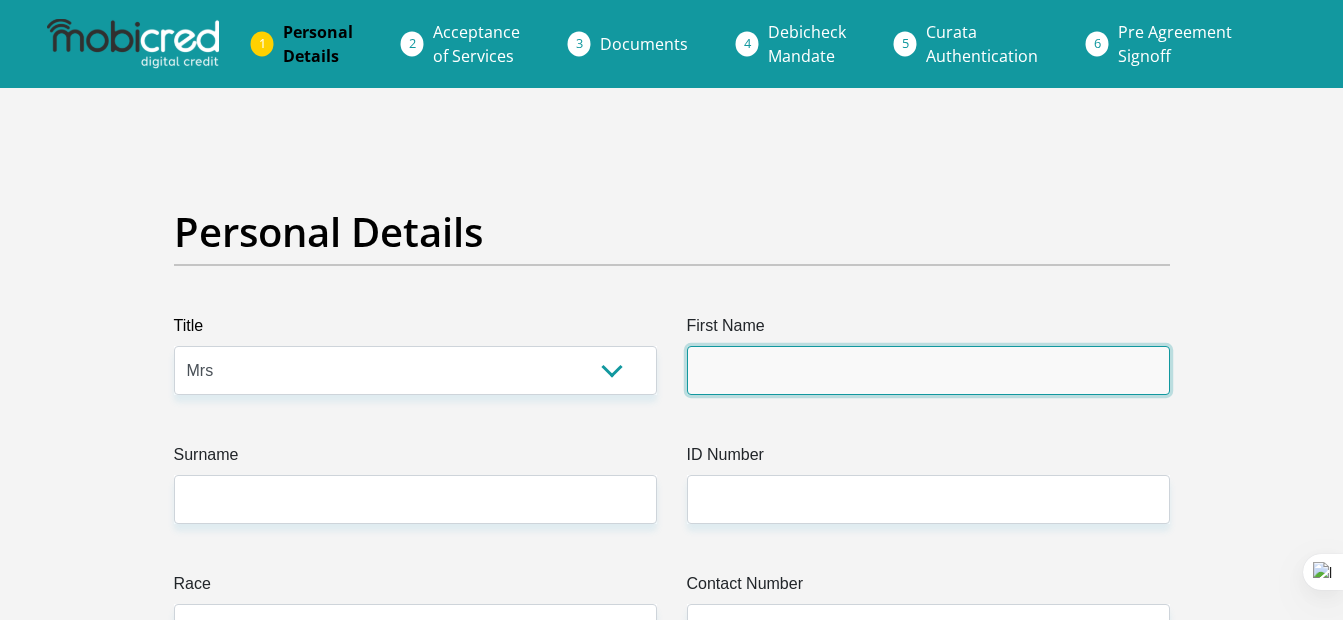 click on "First Name" at bounding box center (928, 370) 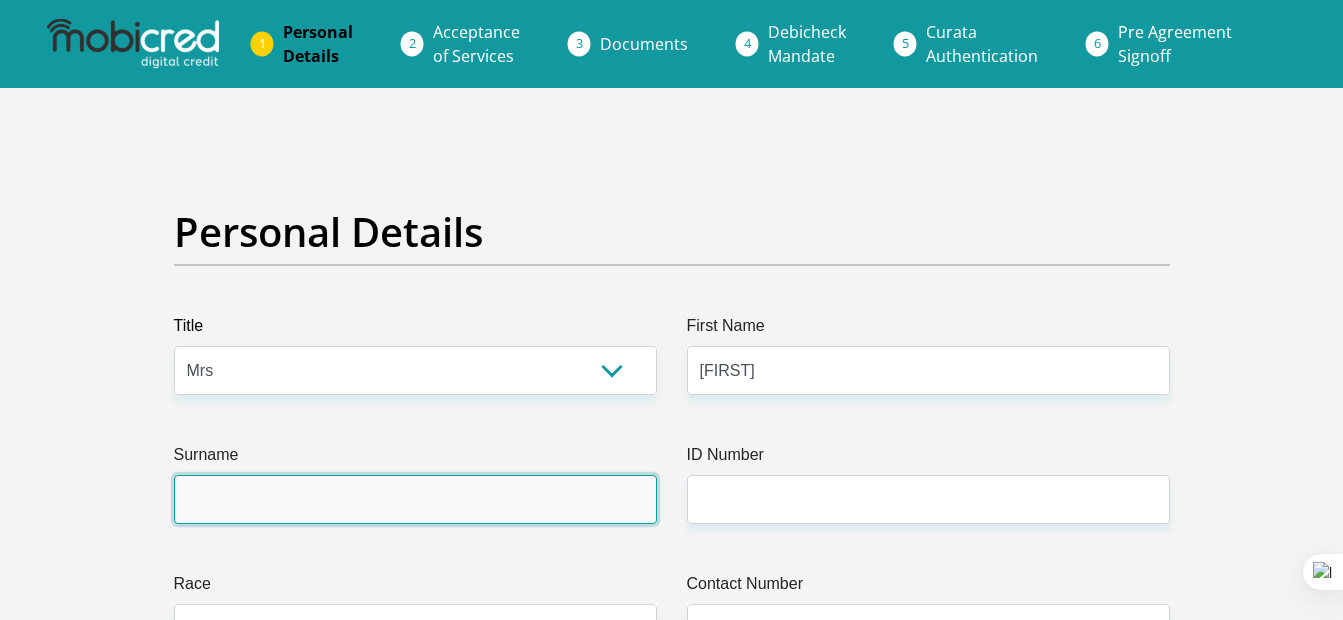 type on "[LAST]" 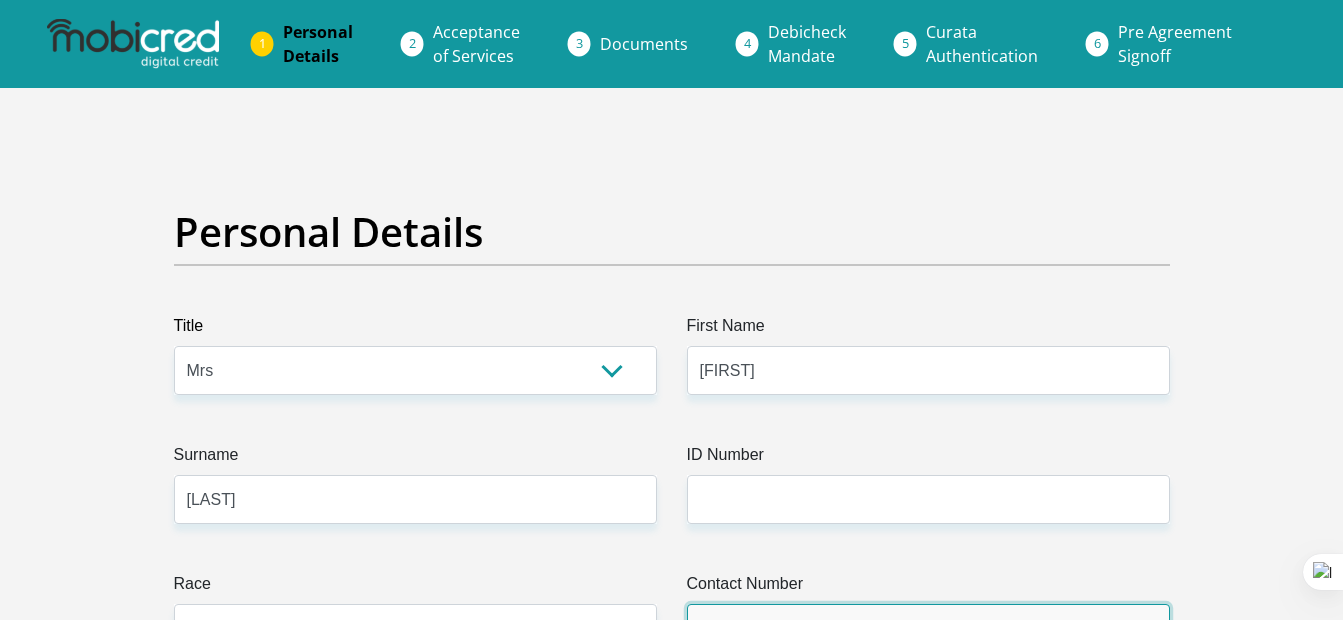 type on "[PHONE]" 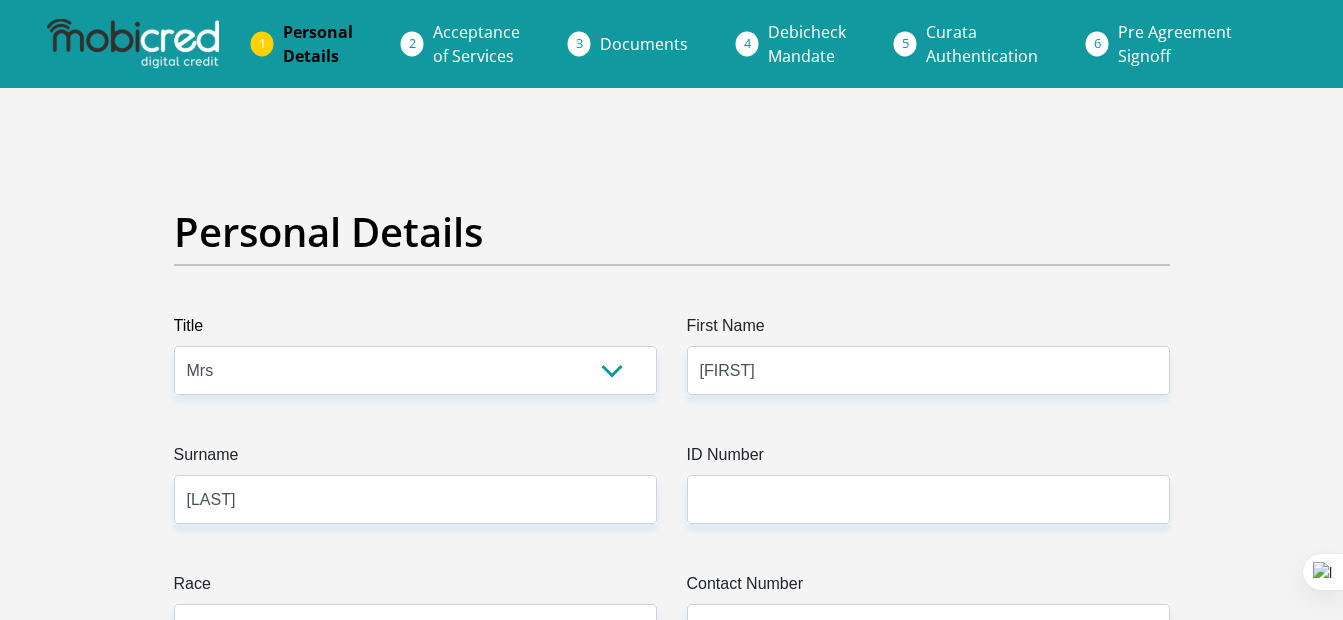 select on "ZAF" 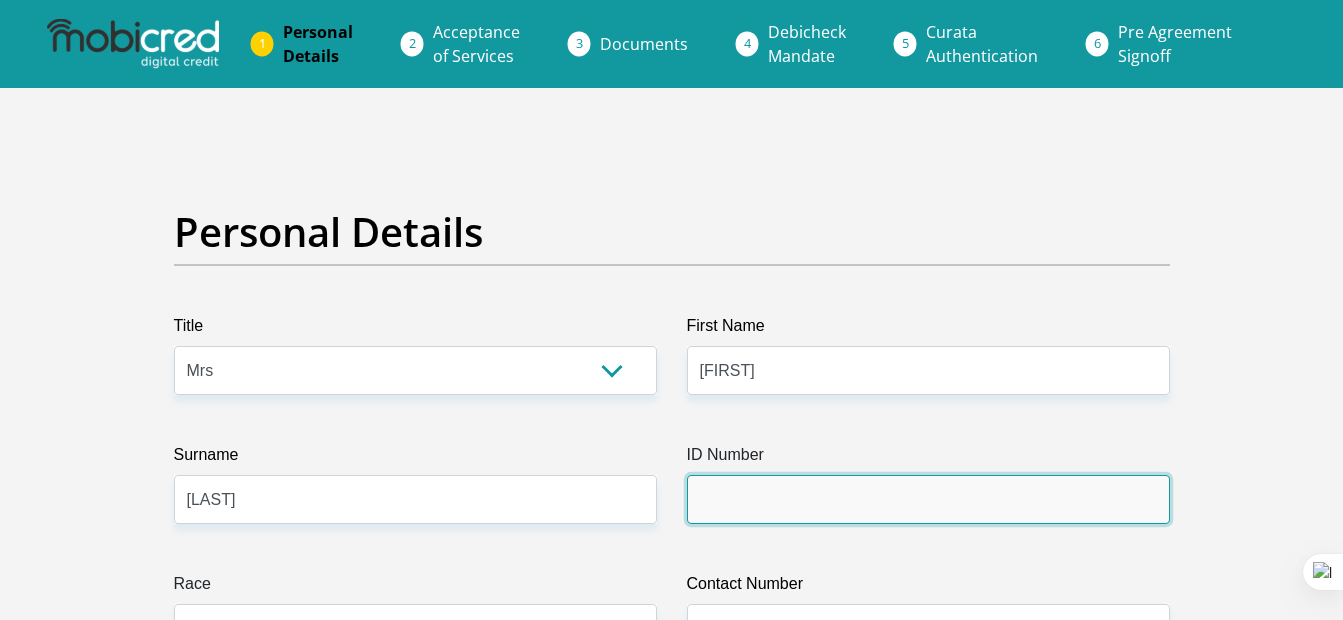 click on "ID Number" at bounding box center (928, 499) 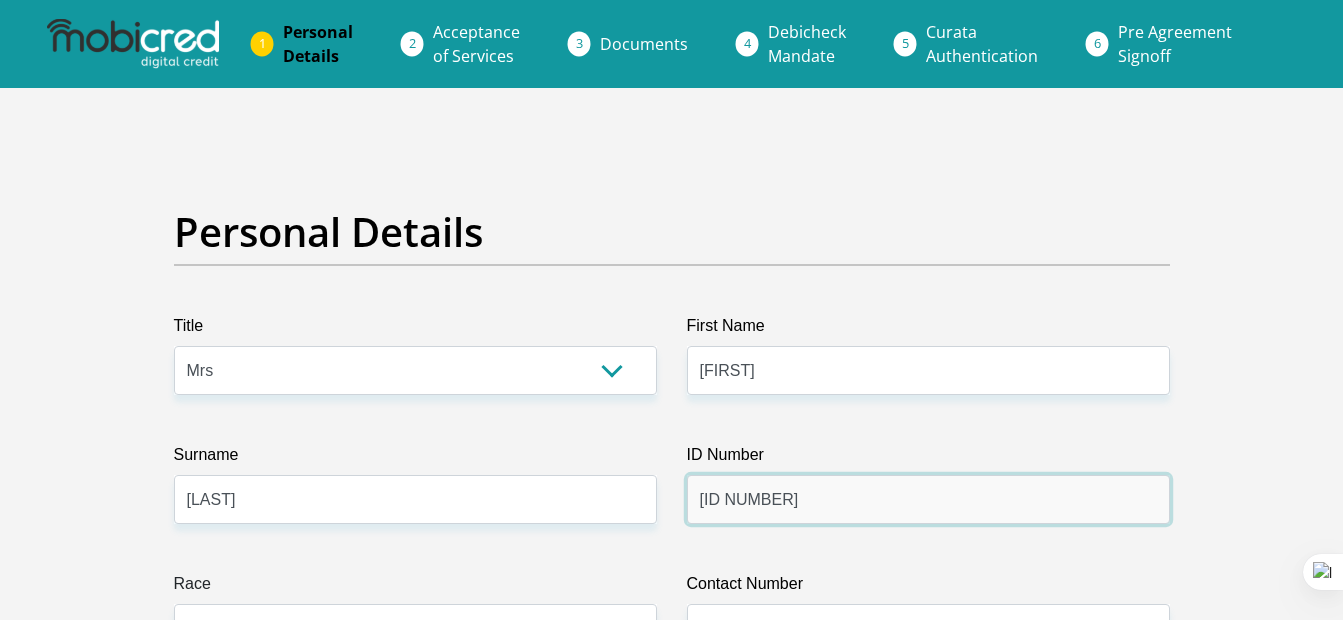 click on "[ID NUMBER]" at bounding box center [928, 499] 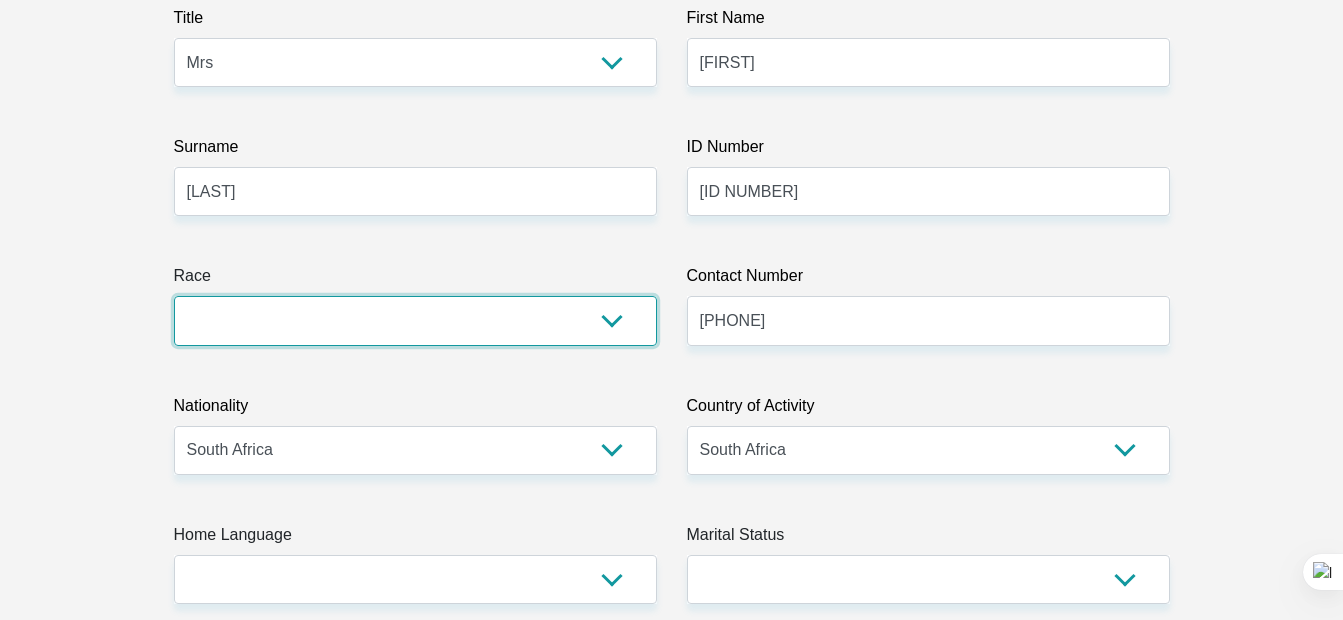 scroll, scrollTop: 334, scrollLeft: 0, axis: vertical 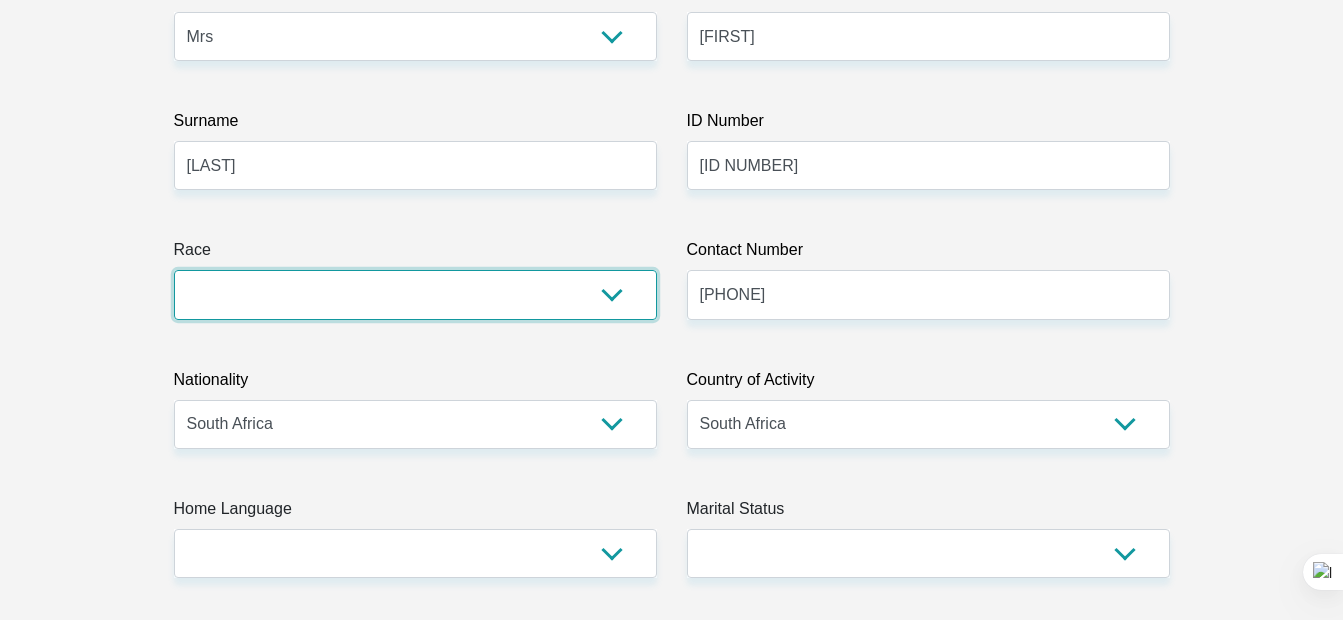select on "4" 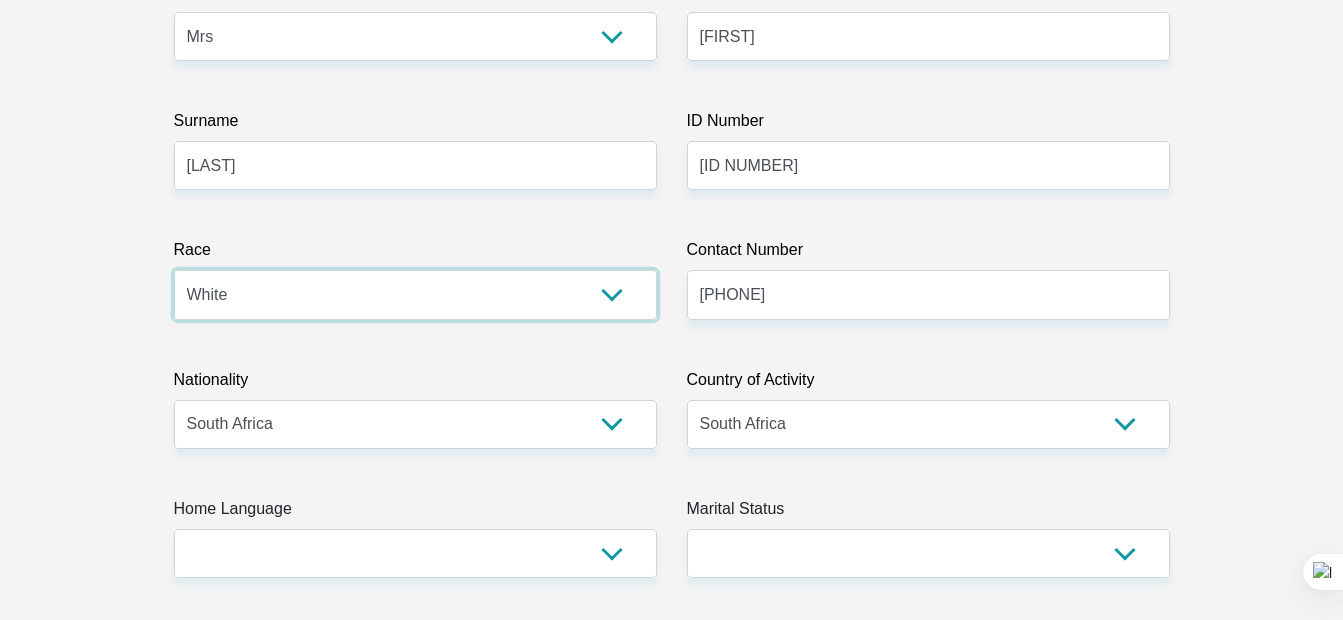 click on "Black
Coloured
Indian
White
Other" at bounding box center [415, 294] 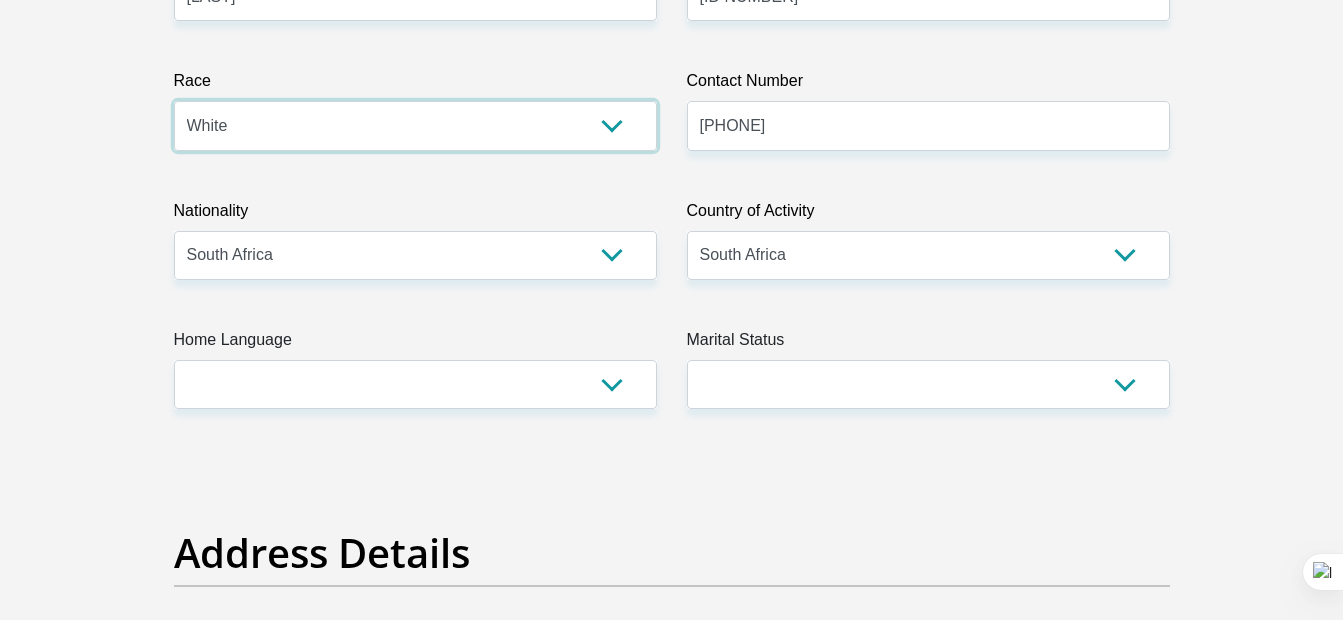 scroll, scrollTop: 534, scrollLeft: 0, axis: vertical 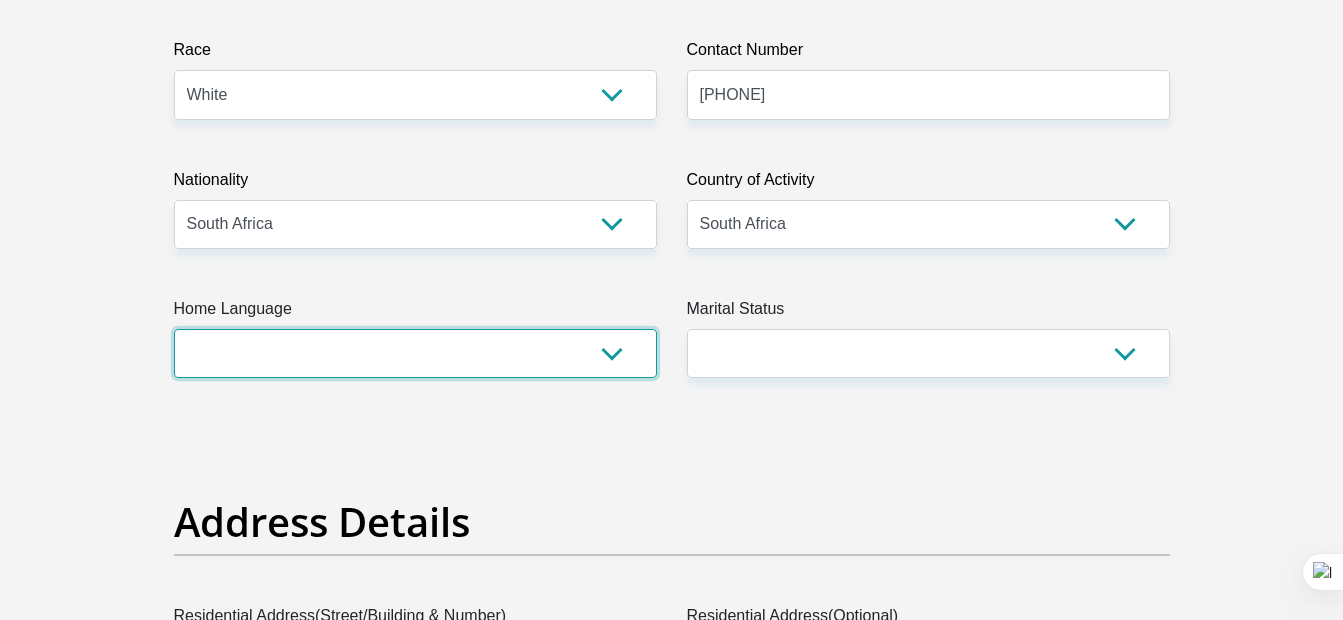 click on "Afrikaans
English
Sepedi
South Ndebele
Southern Sotho
Swati
Tsonga
Tswana
Venda
Xhosa
Zulu
Other" at bounding box center [415, 353] 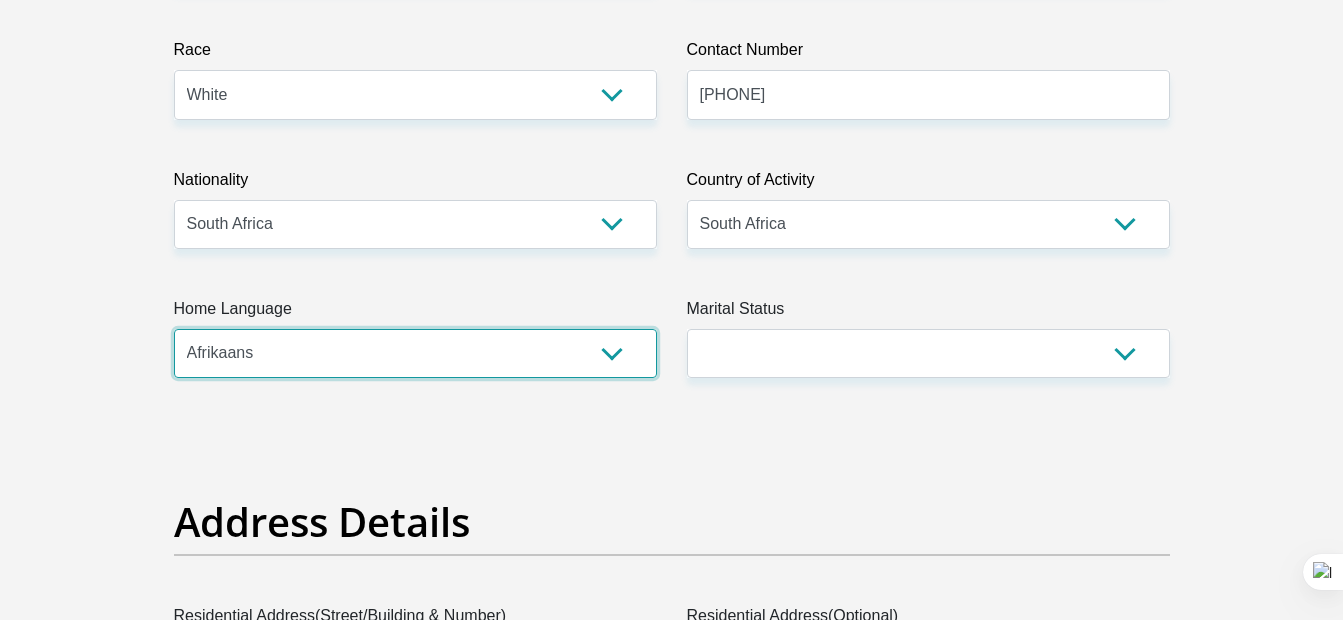 click on "Afrikaans
English
Sepedi
South Ndebele
Southern Sotho
Swati
Tsonga
Tswana
Venda
Xhosa
Zulu
Other" at bounding box center (415, 353) 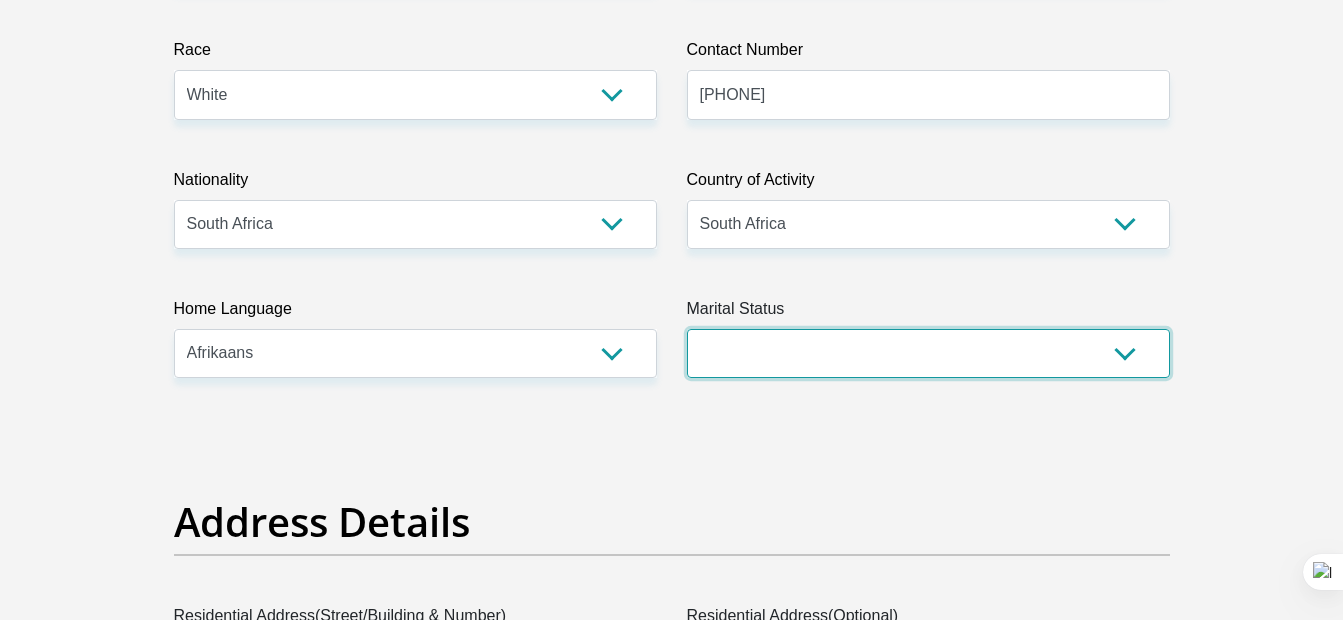 click on "Married ANC
Single
Divorced
Widowed
Married COP or Customary Law" at bounding box center [928, 353] 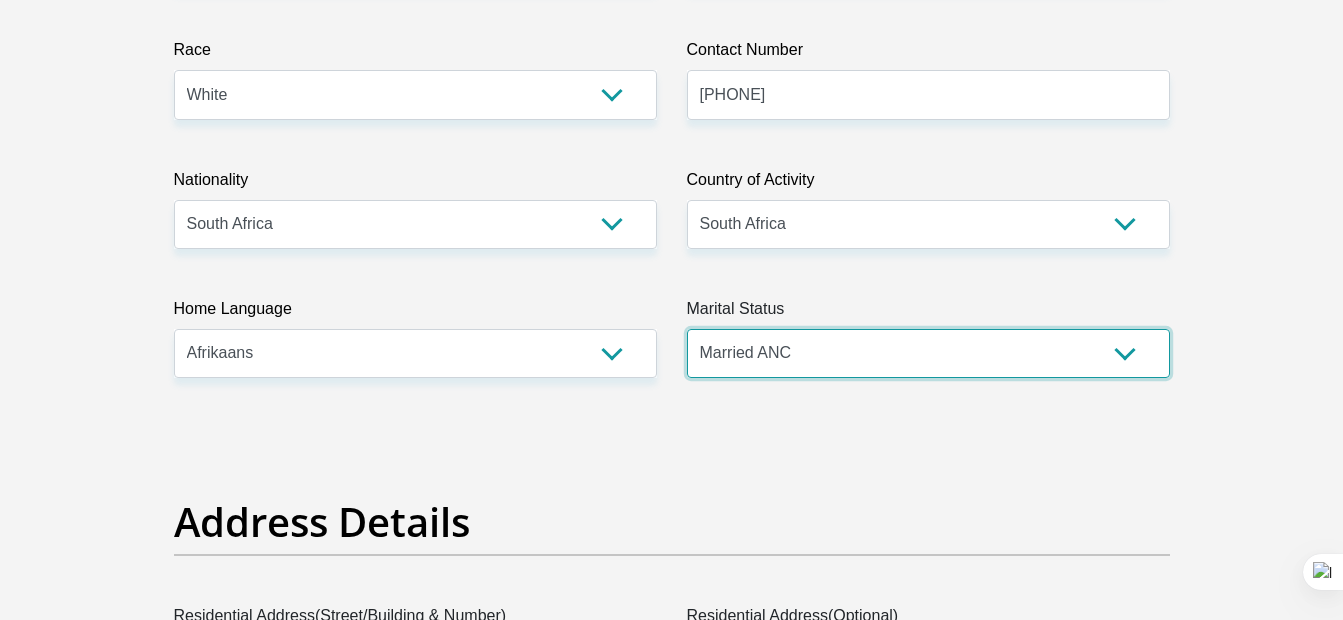 click on "Married ANC
Single
Divorced
Widowed
Married COP or Customary Law" at bounding box center [928, 353] 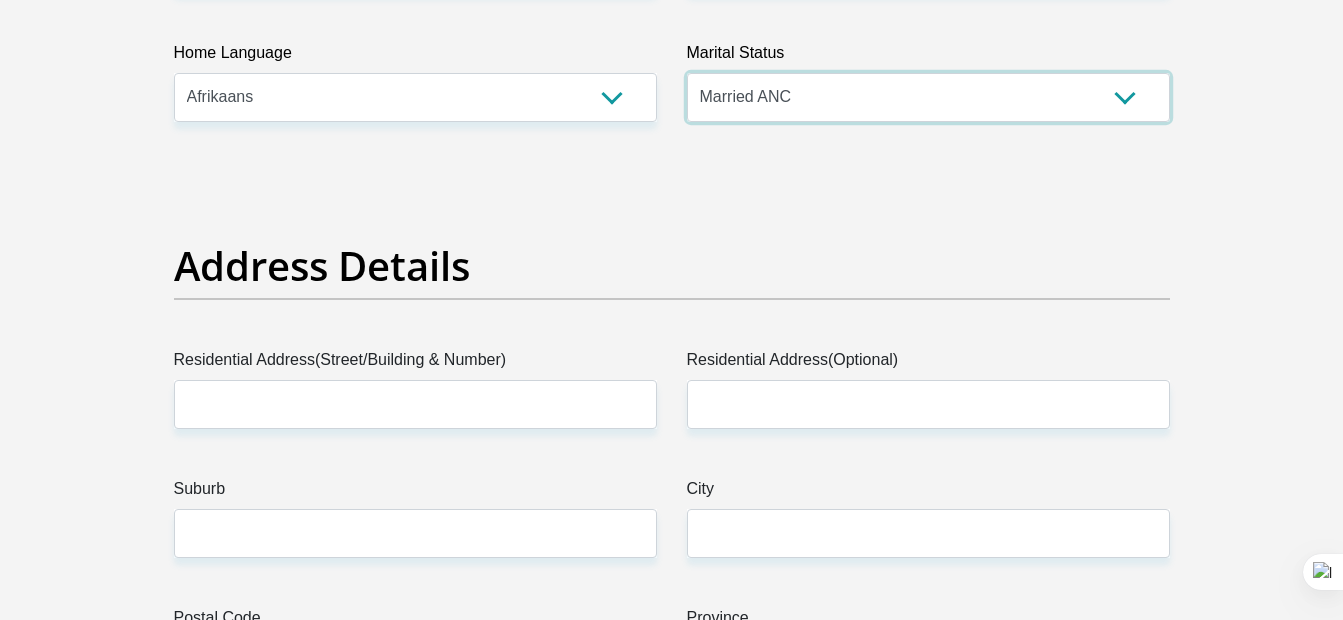 scroll, scrollTop: 834, scrollLeft: 0, axis: vertical 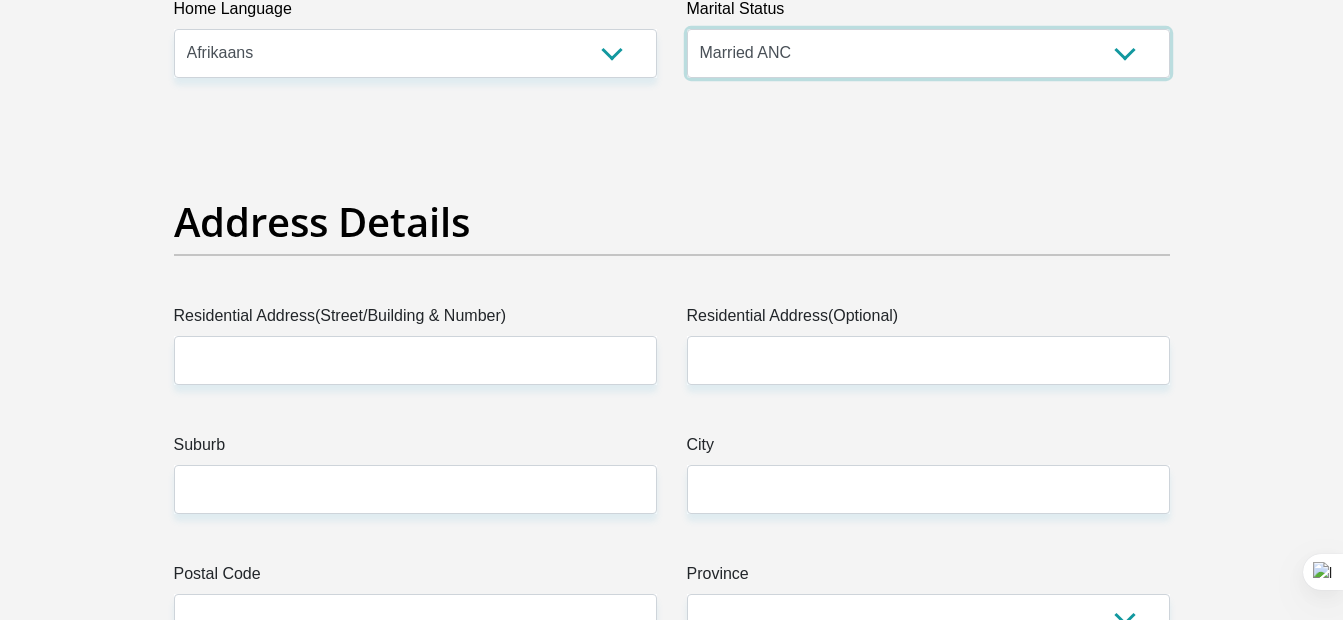 click on "Married ANC
Single
Divorced
Widowed
Married COP or Customary Law" at bounding box center [928, 53] 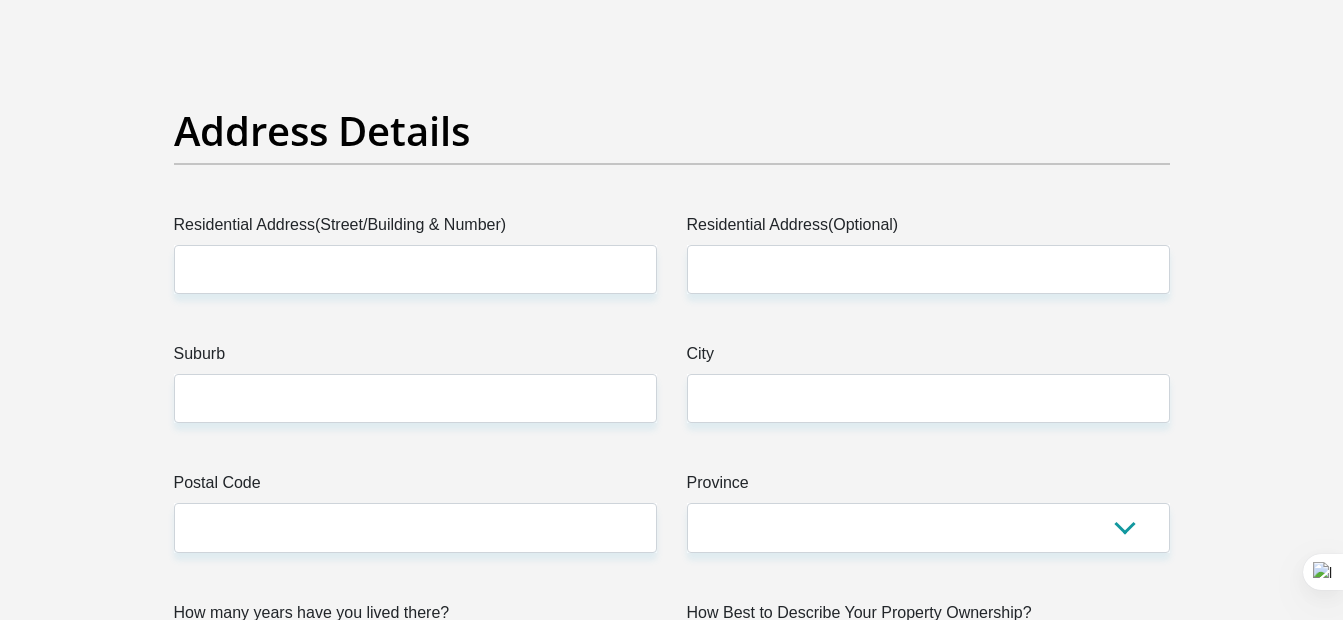 scroll, scrollTop: 1034, scrollLeft: 0, axis: vertical 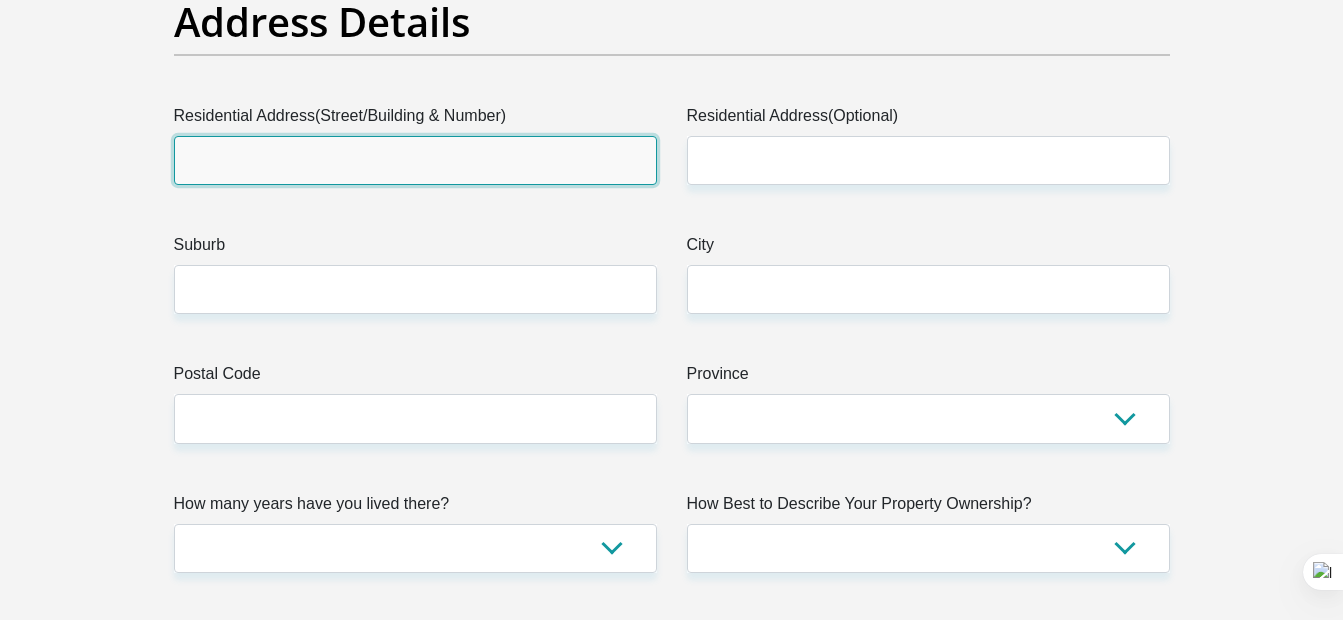 drag, startPoint x: 403, startPoint y: 185, endPoint x: 402, endPoint y: 159, distance: 26.019224 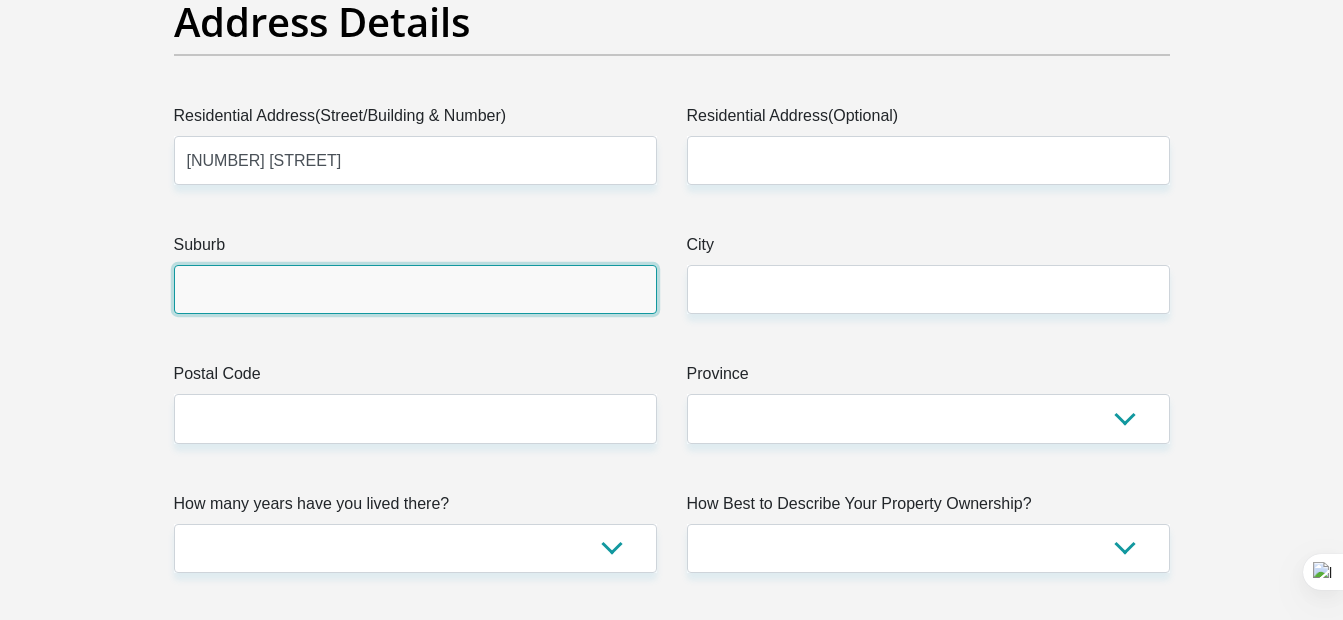 type on "[CITY], [COUNTRY]" 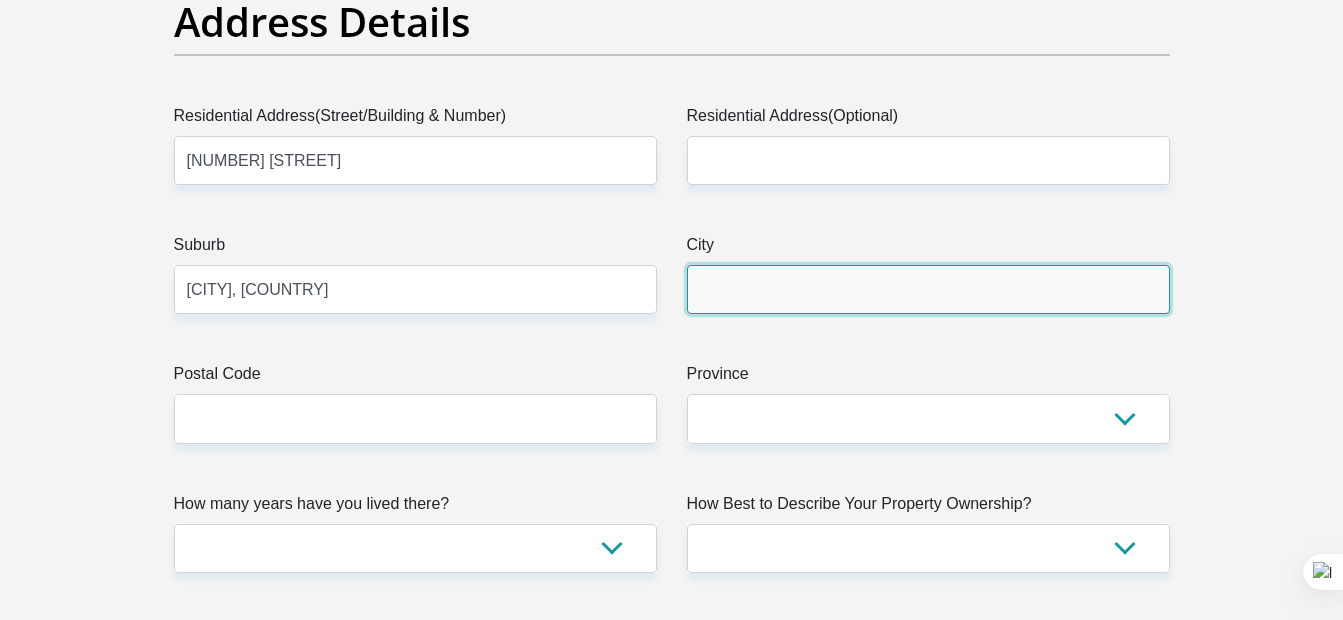 type on "[CITY], [COUNTRY]" 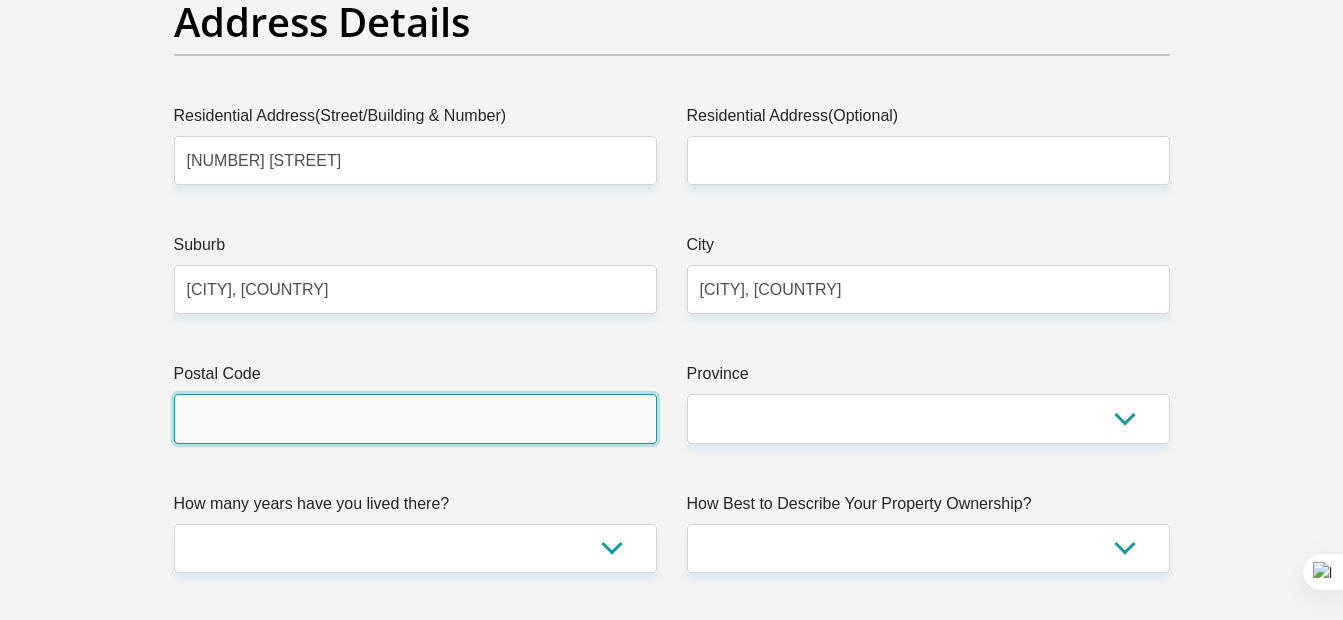 type on "6330" 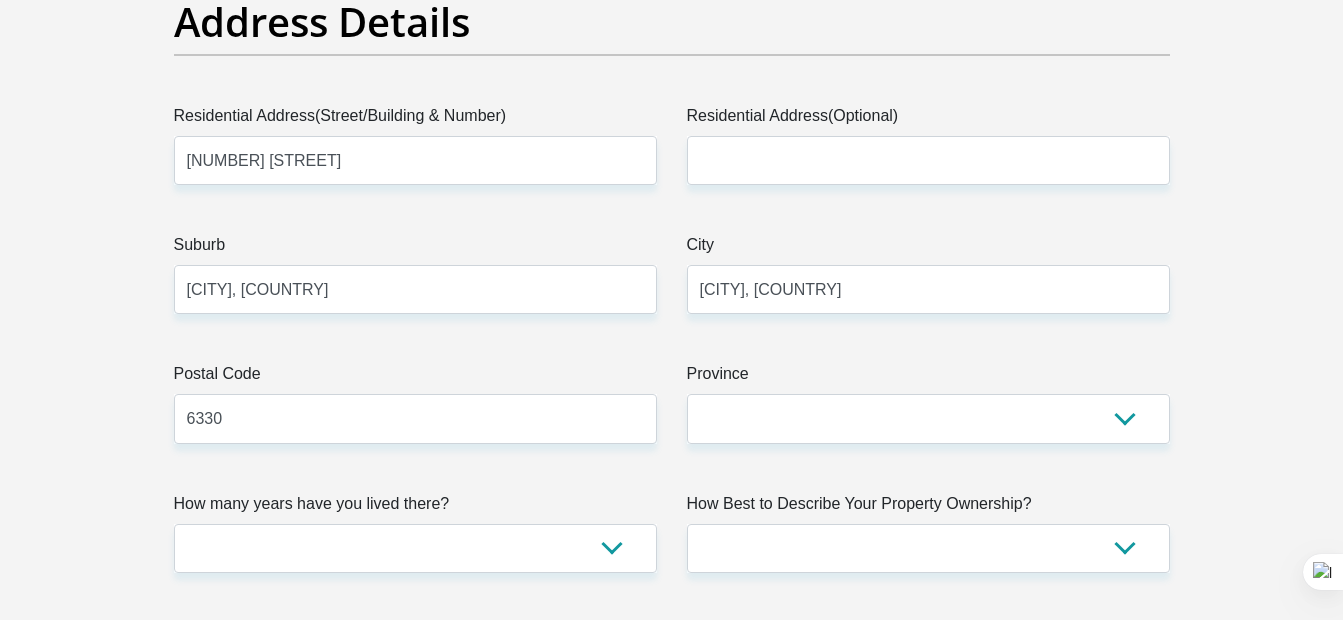 type on "[EMAIL]" 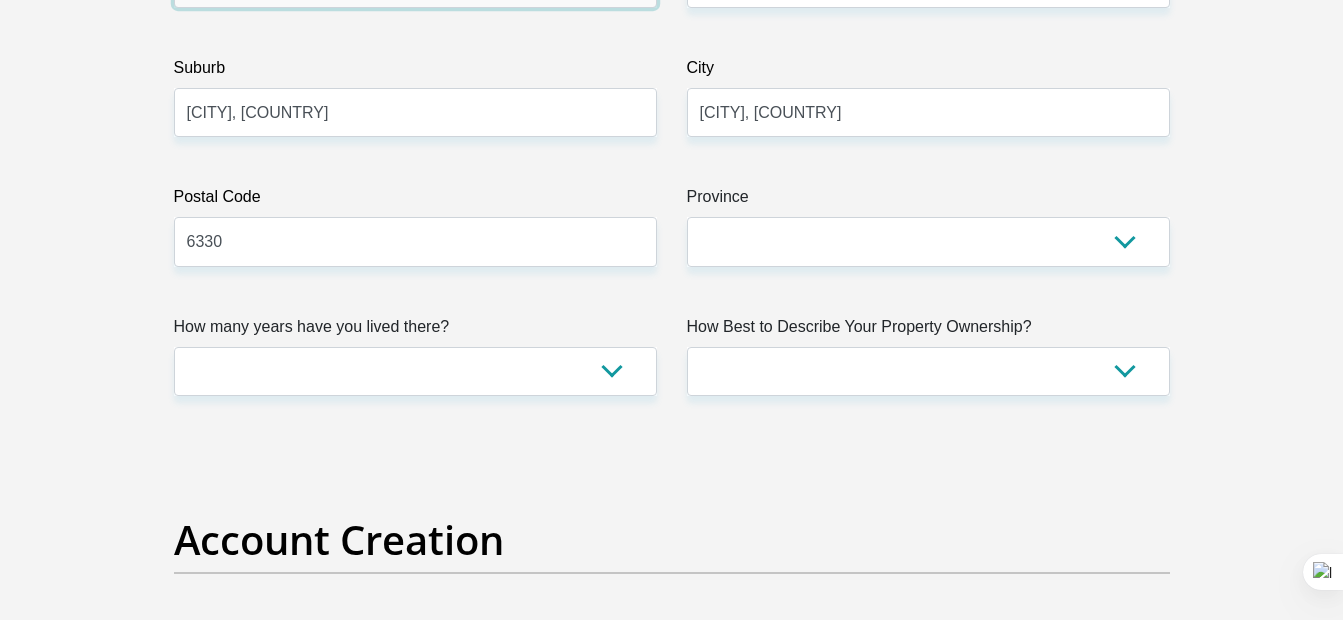 scroll, scrollTop: 1234, scrollLeft: 0, axis: vertical 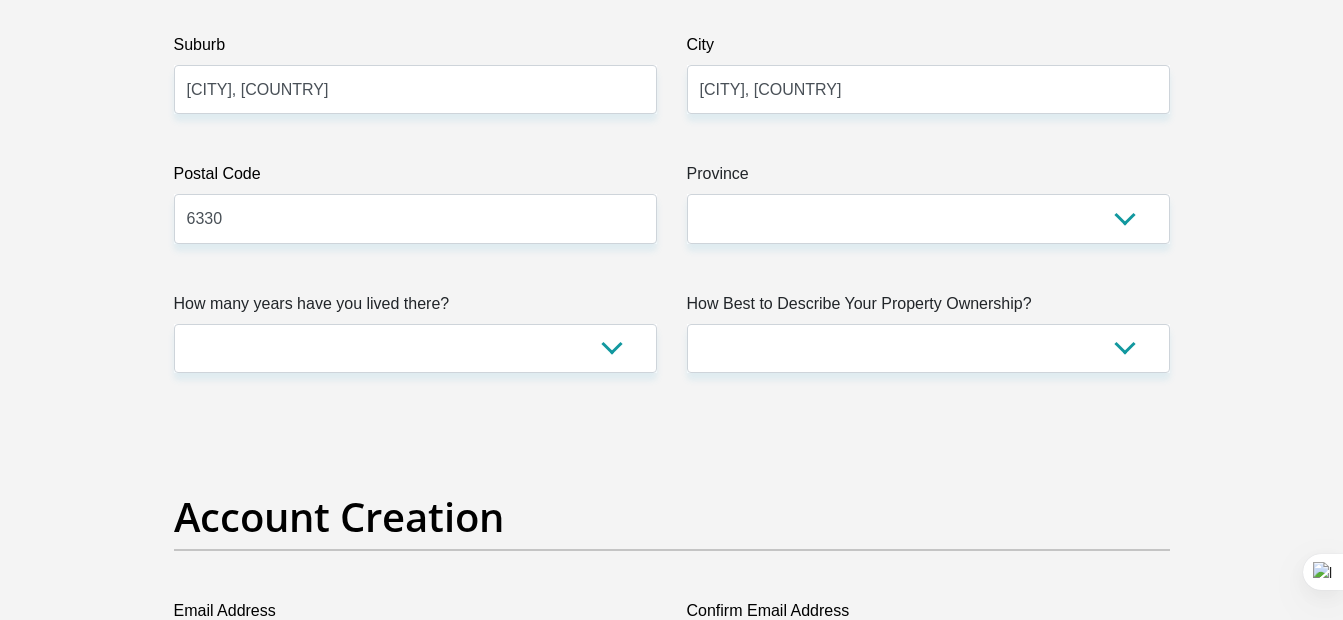 type on "[NUMBER] [STREET]" 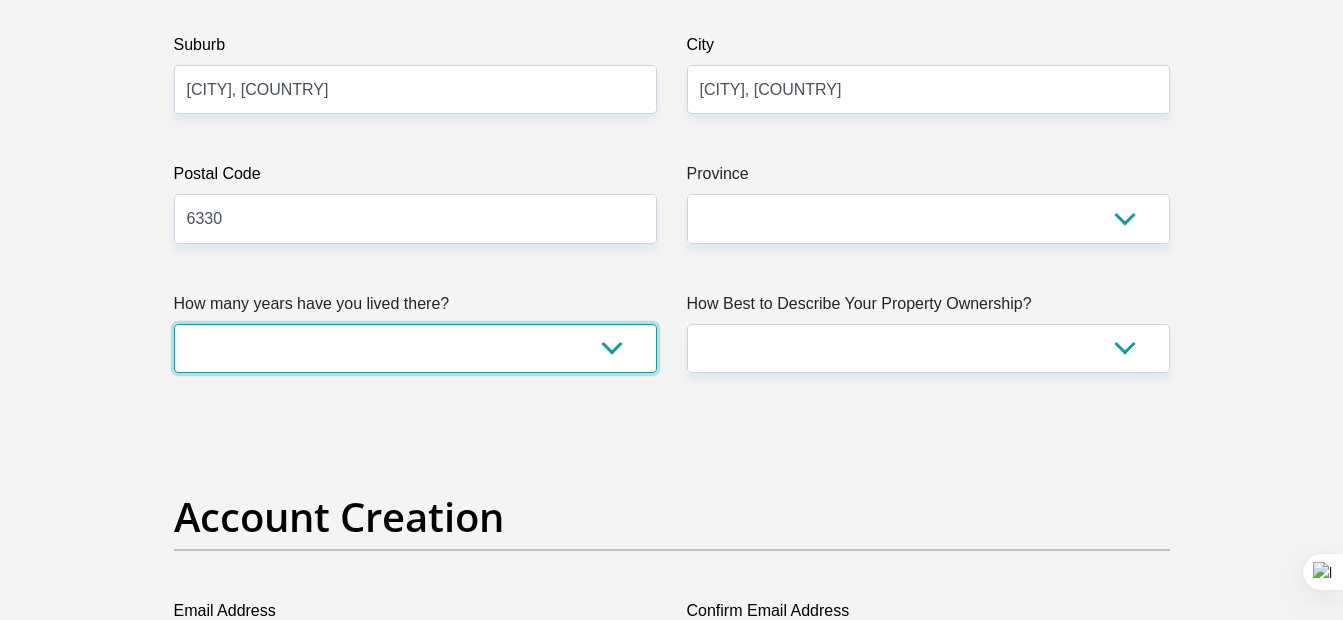 click on "less than 1 year
1-3 years
3-5 years
5+ years" at bounding box center [415, 348] 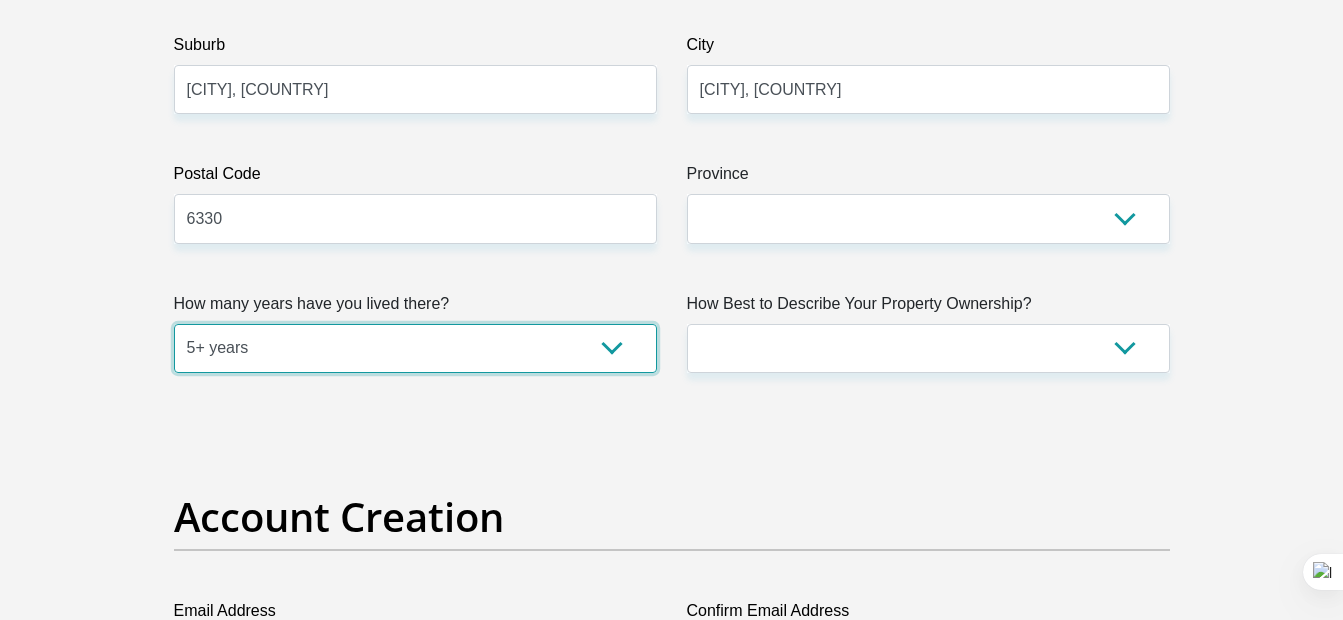 click on "less than 1 year
1-3 years
3-5 years
5+ years" at bounding box center (415, 348) 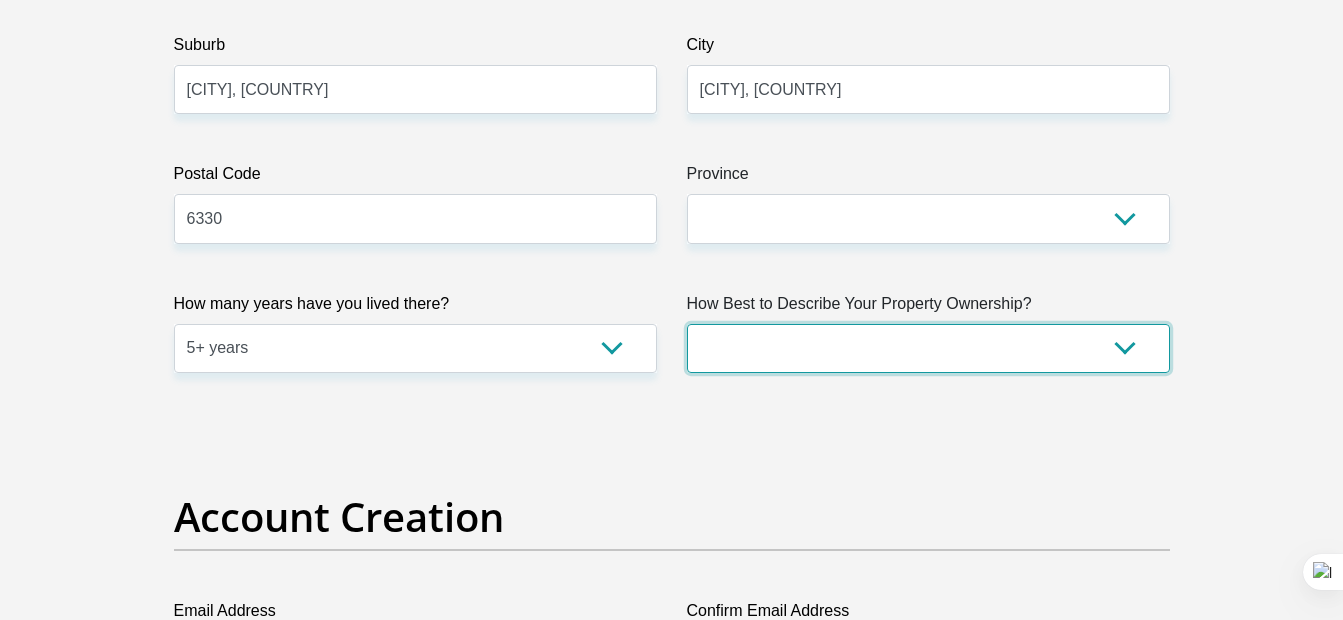 click on "Owned
Rented
Family Owned
Company Dwelling" at bounding box center [928, 348] 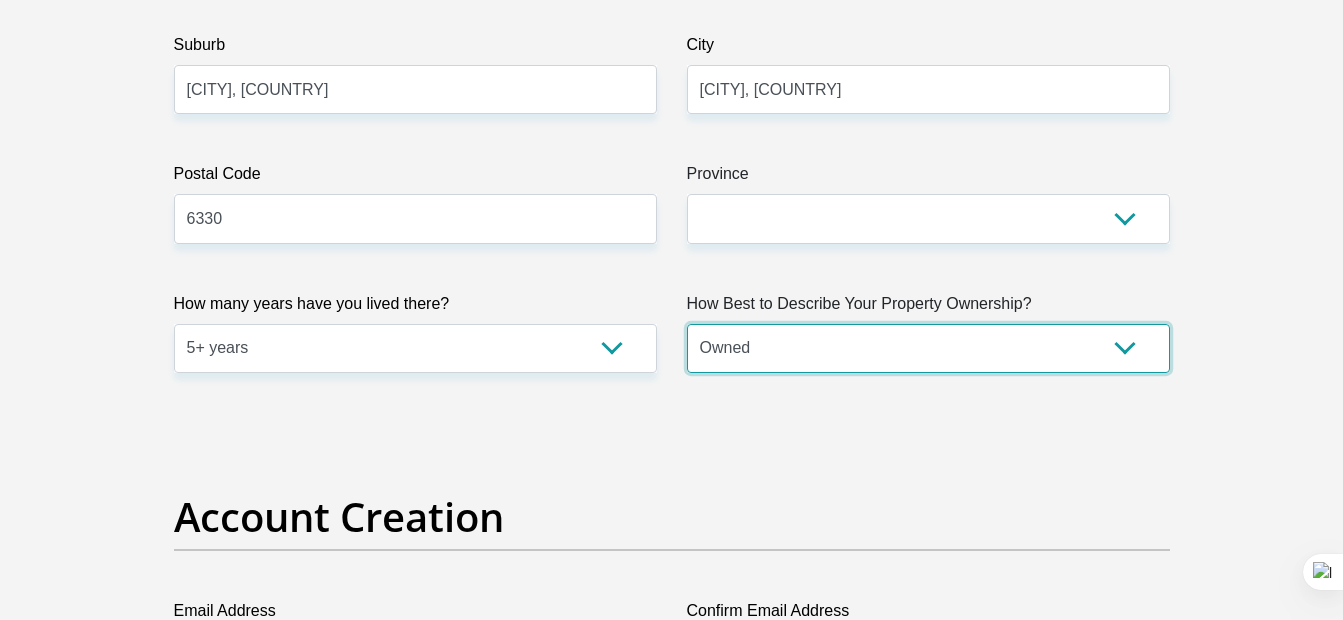 click on "Owned
Rented
Family Owned
Company Dwelling" at bounding box center [928, 348] 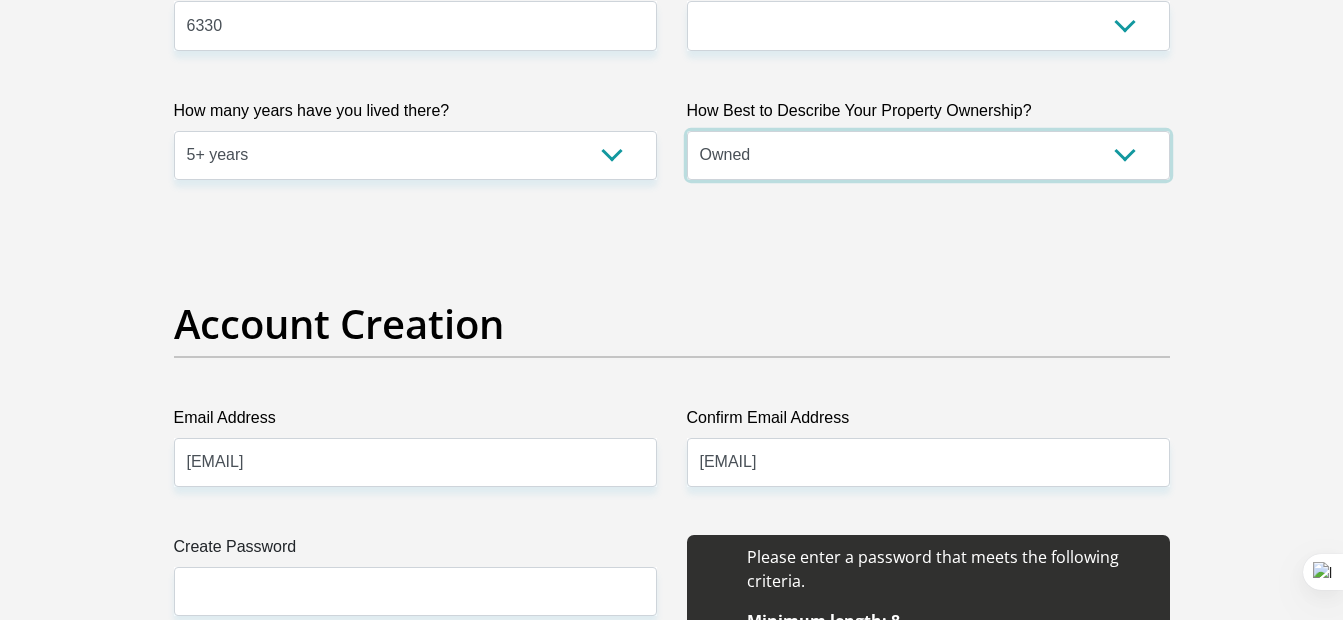 scroll, scrollTop: 1434, scrollLeft: 0, axis: vertical 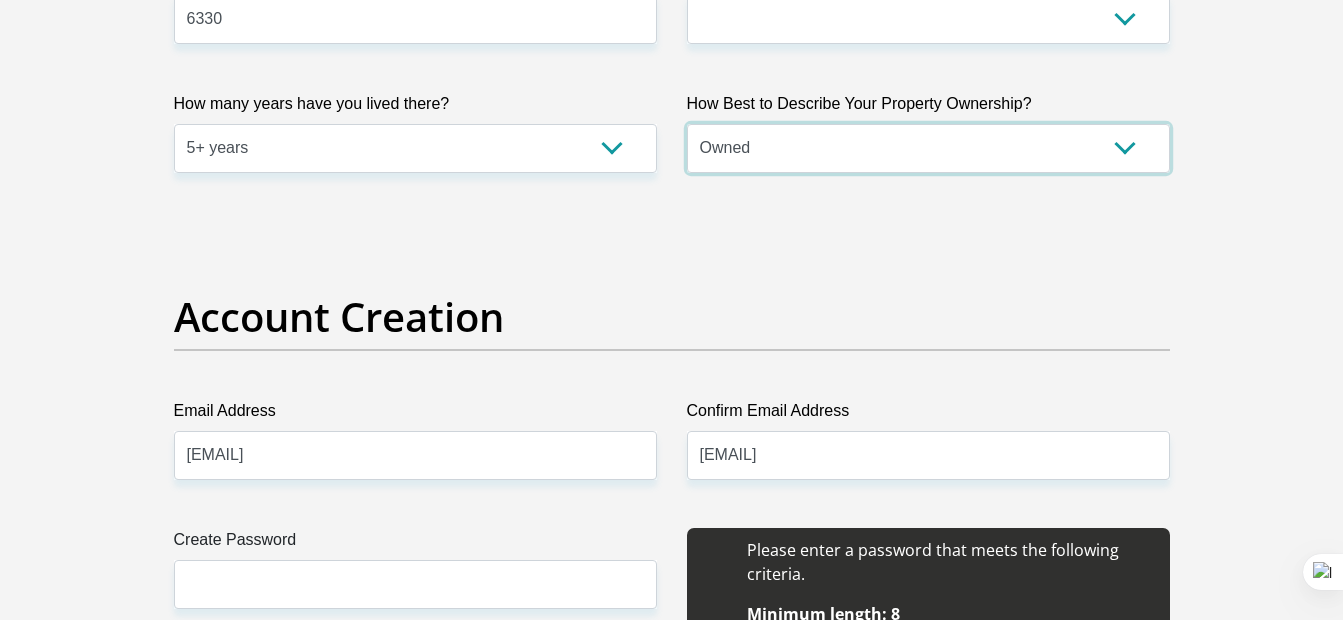click on "Owned
Rented
Family Owned
Company Dwelling" at bounding box center (928, 148) 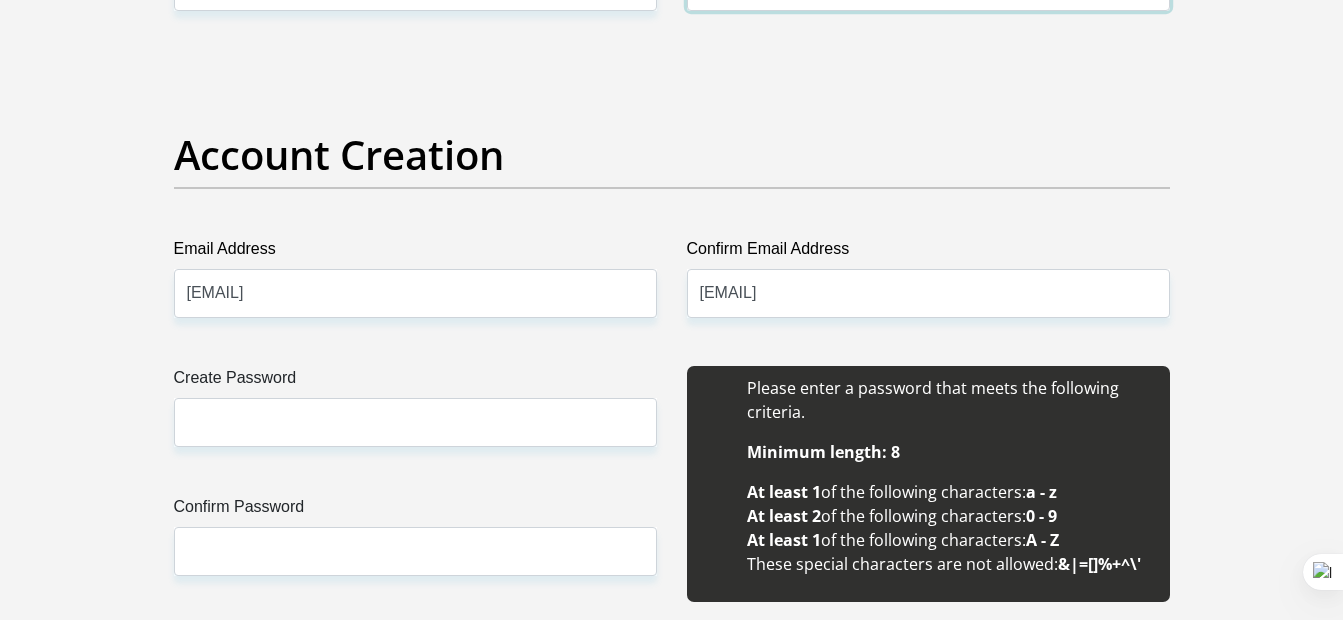 scroll, scrollTop: 1634, scrollLeft: 0, axis: vertical 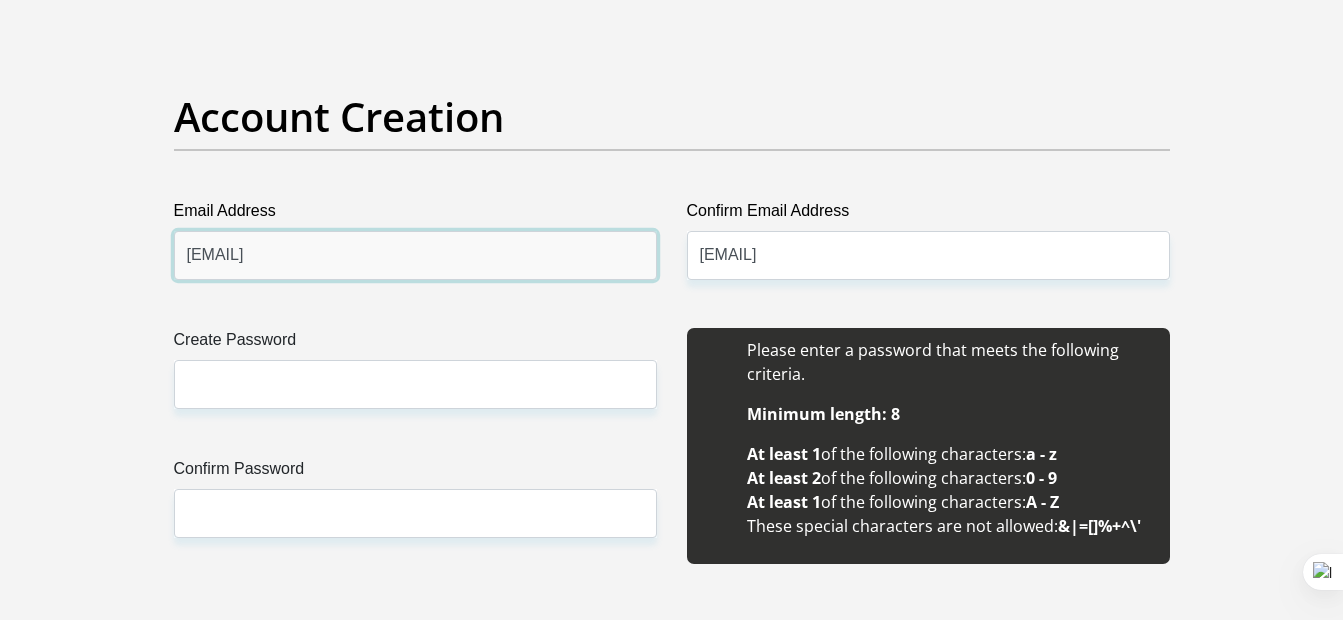 drag, startPoint x: 291, startPoint y: 258, endPoint x: 128, endPoint y: 257, distance: 163.00307 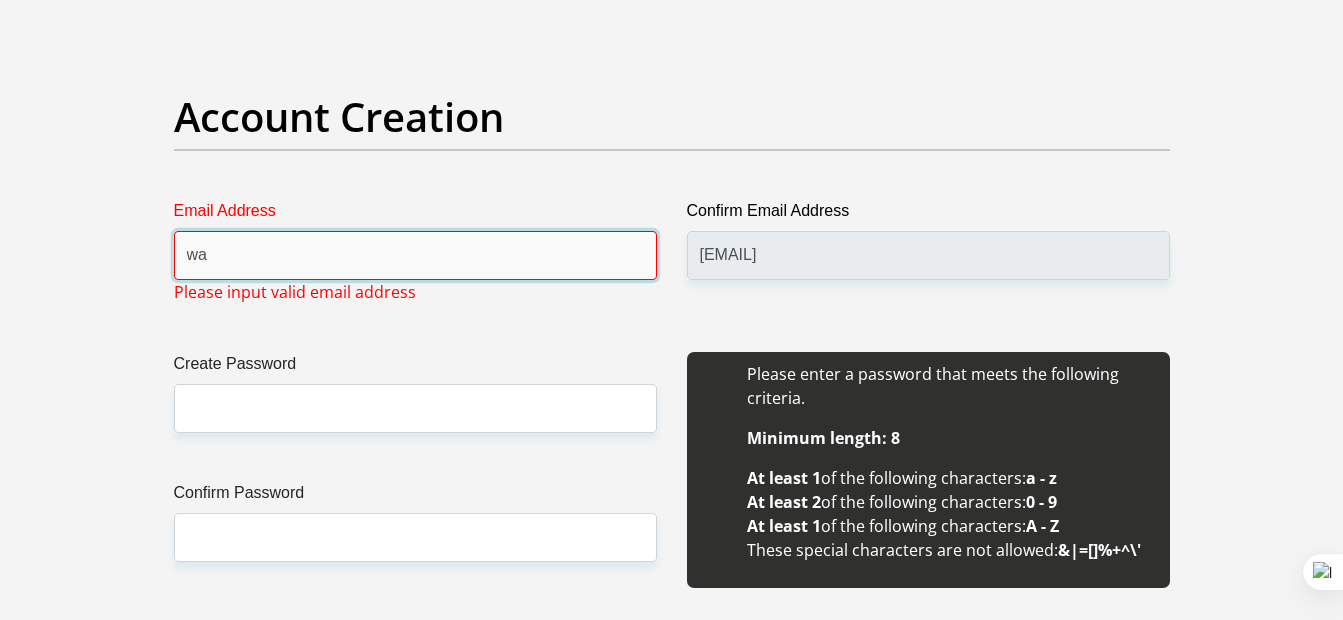 type on "[EMAIL]" 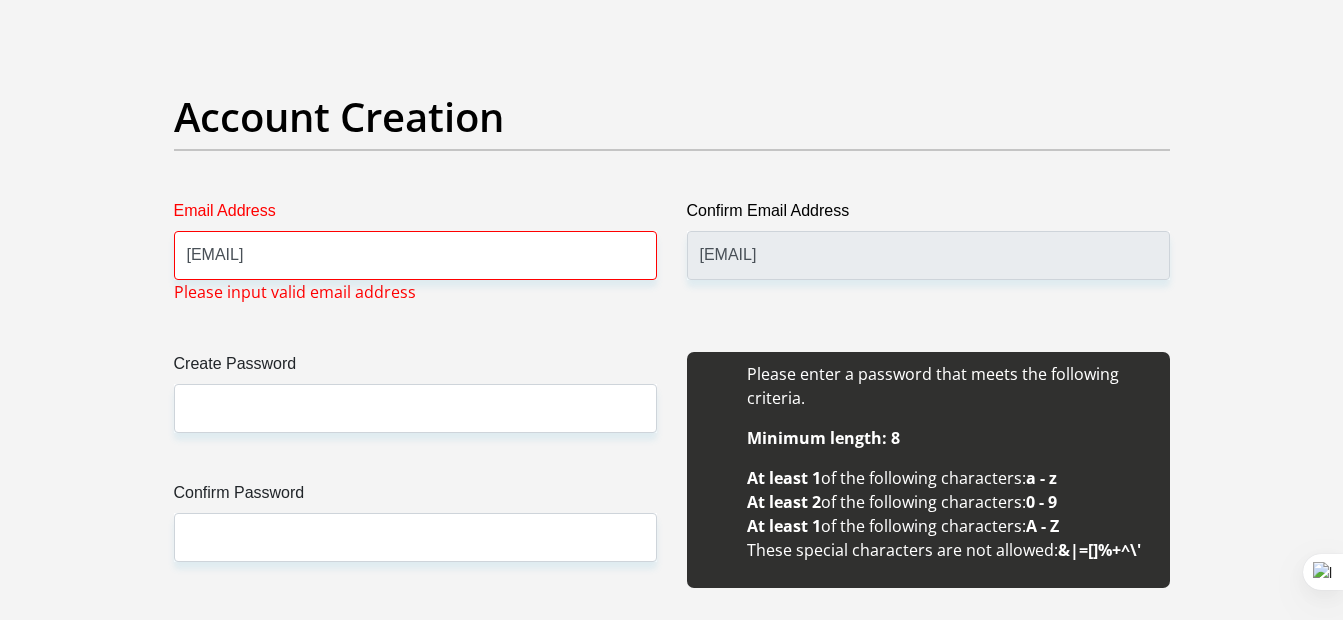 type on "[CITY], [COUNTRY]" 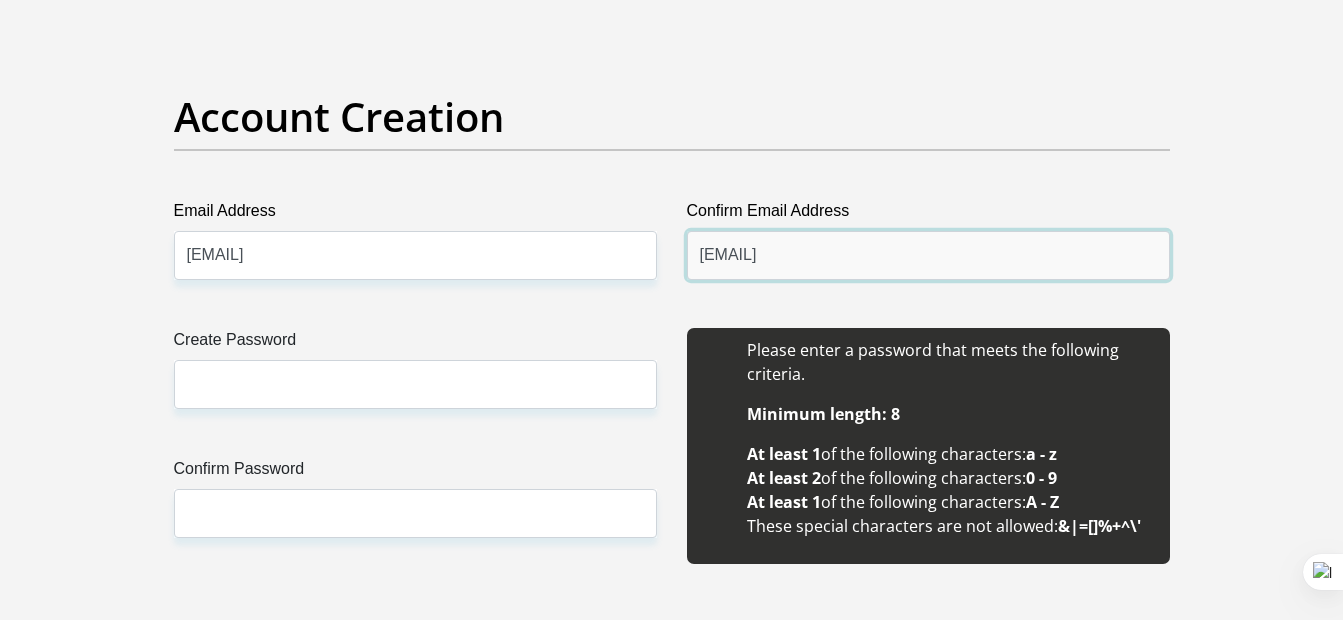 drag, startPoint x: 680, startPoint y: 262, endPoint x: 580, endPoint y: 269, distance: 100.2447 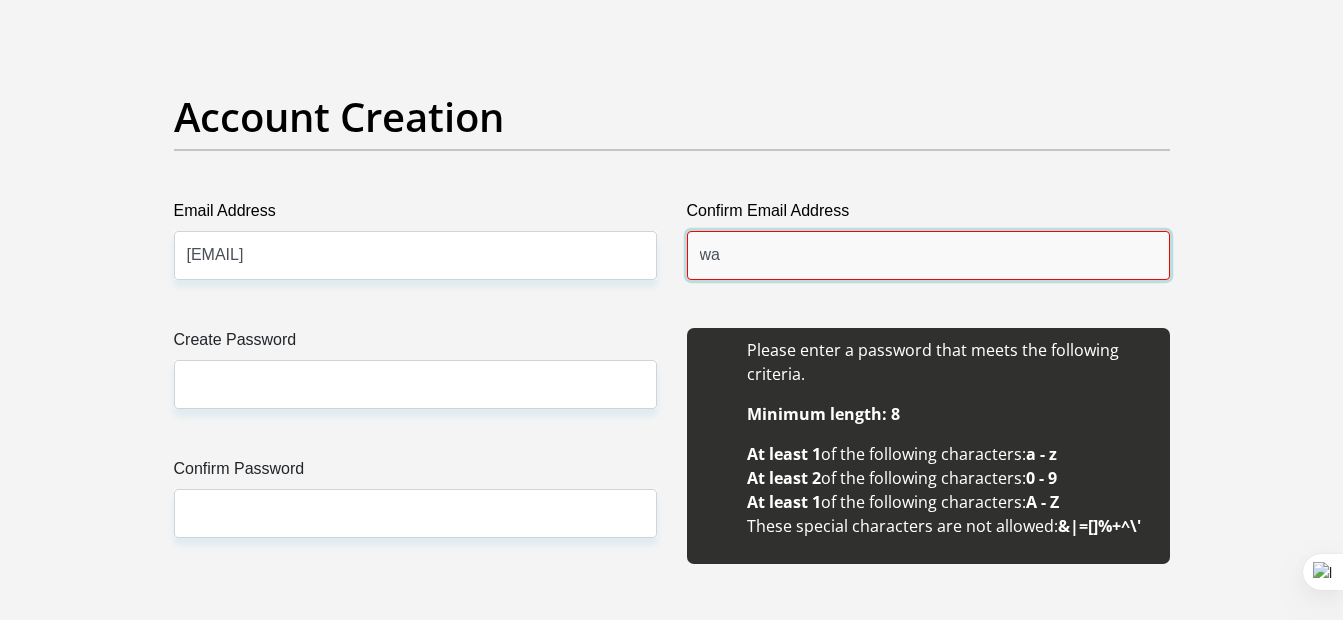 type on "[EMAIL]" 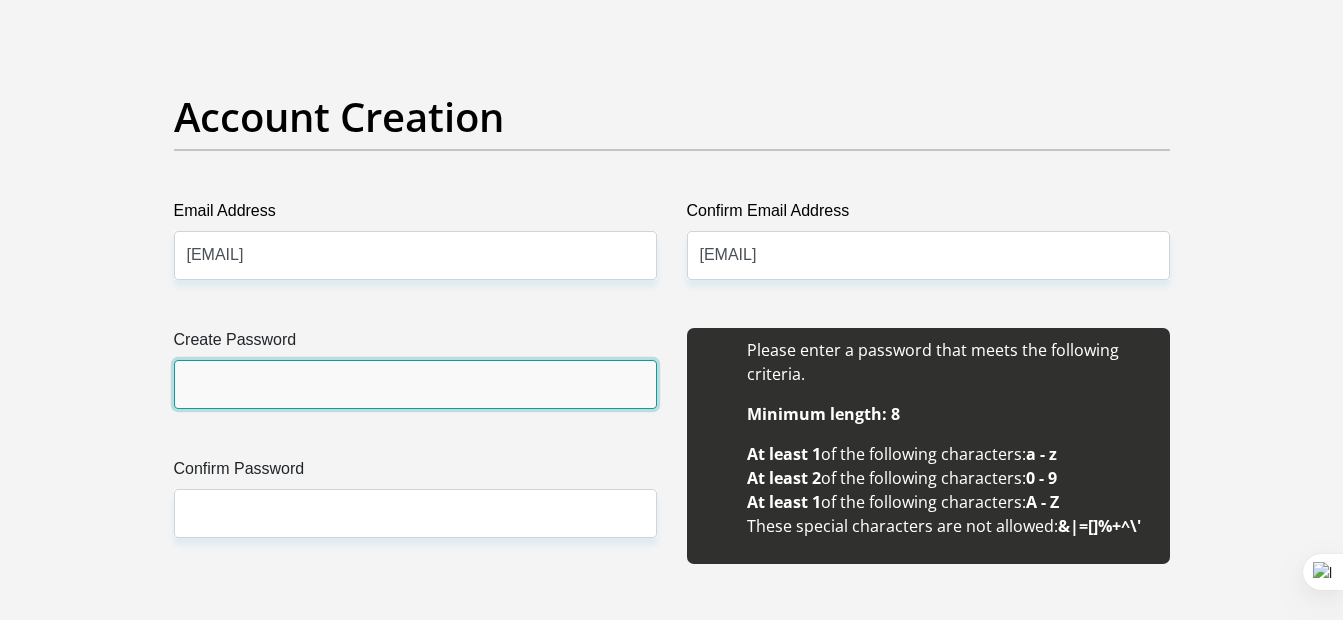 click on "Create Password" at bounding box center (415, 384) 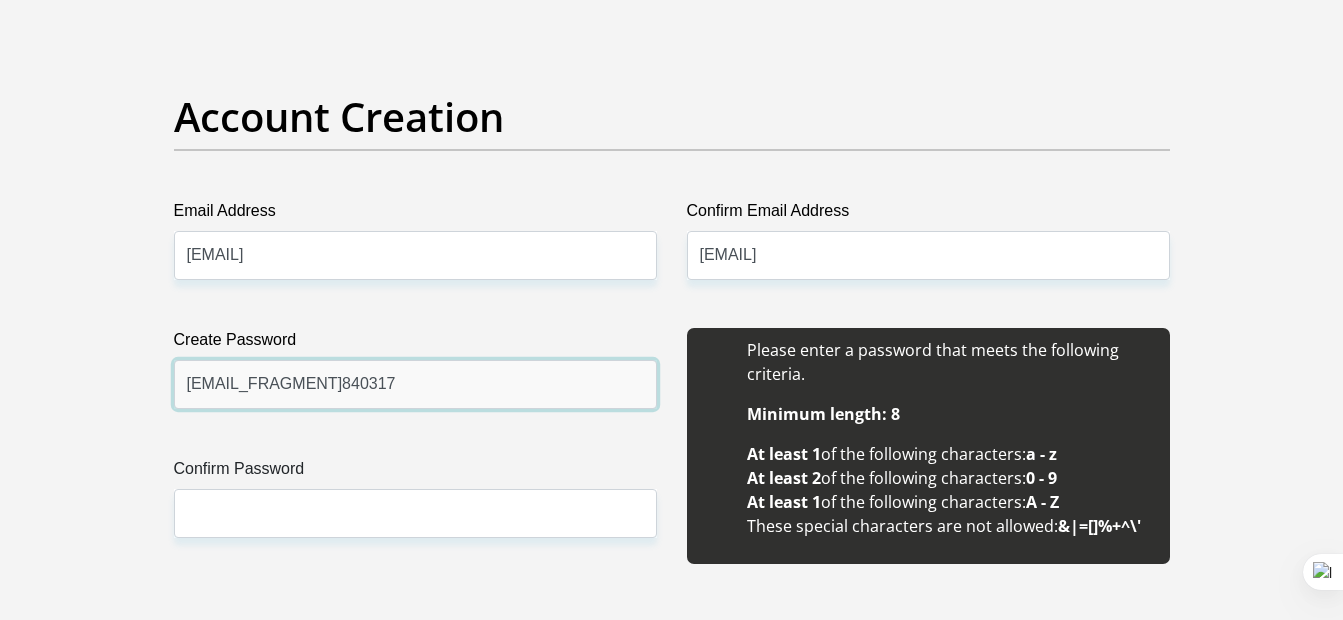 type on "[EMAIL_FRAGMENT]840317" 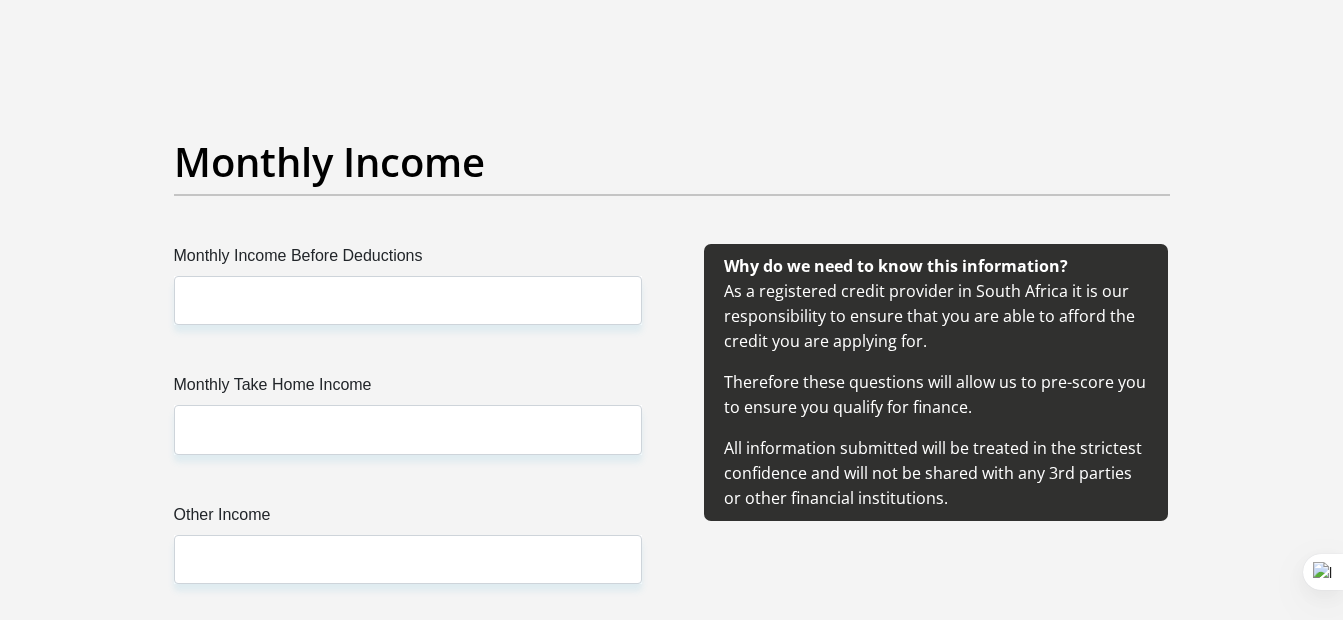 scroll, scrollTop: 2234, scrollLeft: 0, axis: vertical 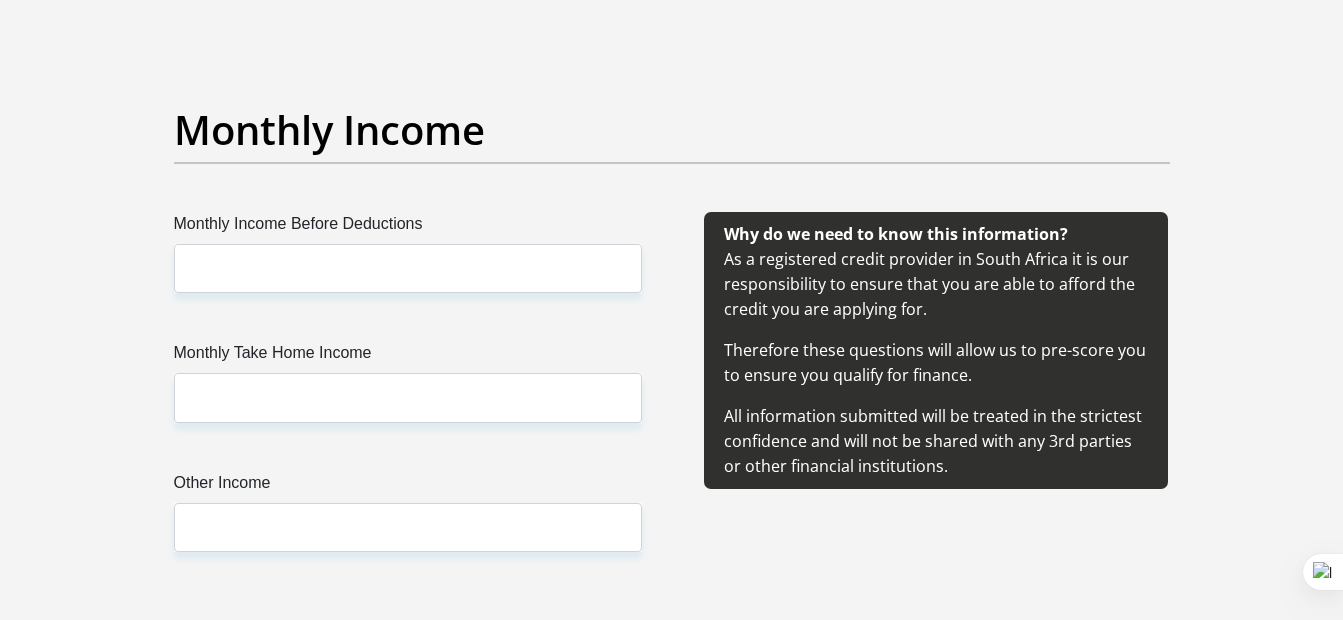 type on "[EMAIL_FRAGMENT]840317" 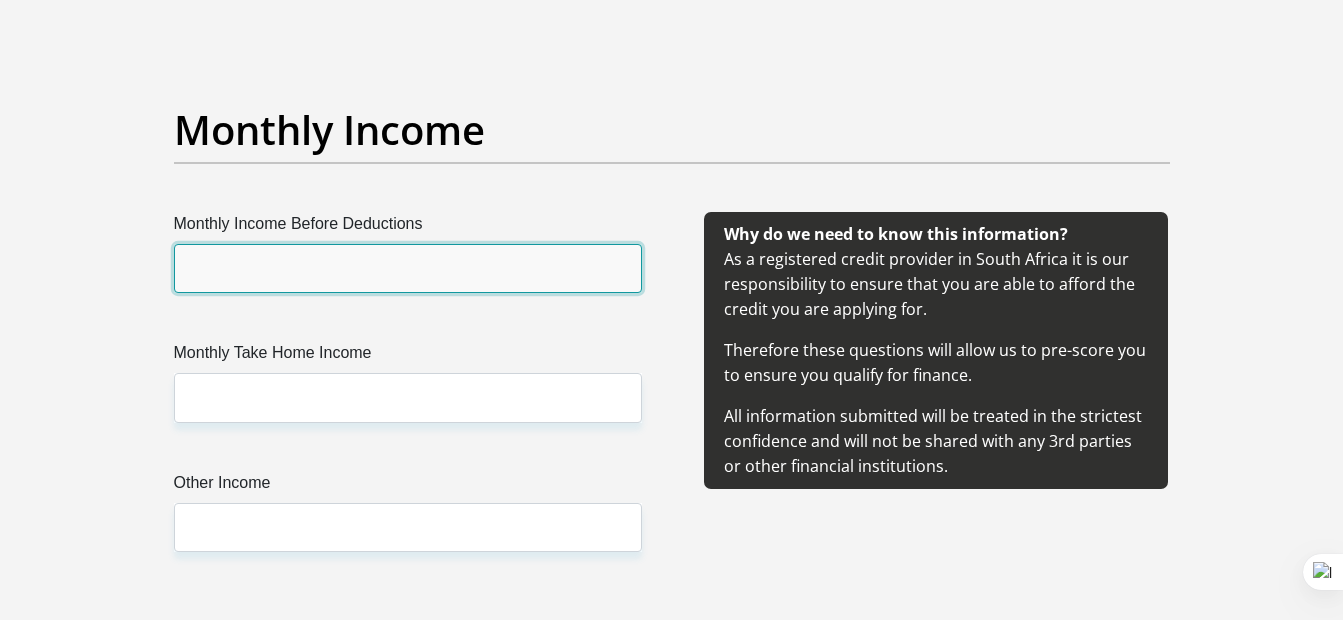 click on "Monthly Income Before Deductions" at bounding box center (408, 268) 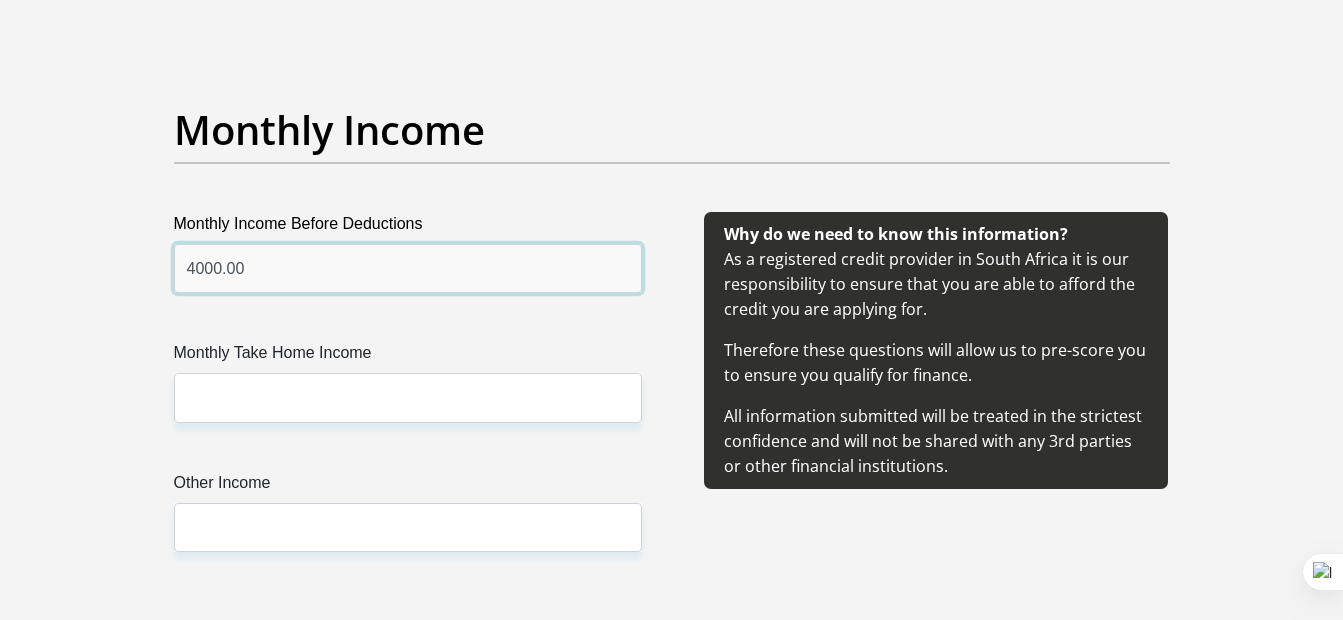 type on "4000.00" 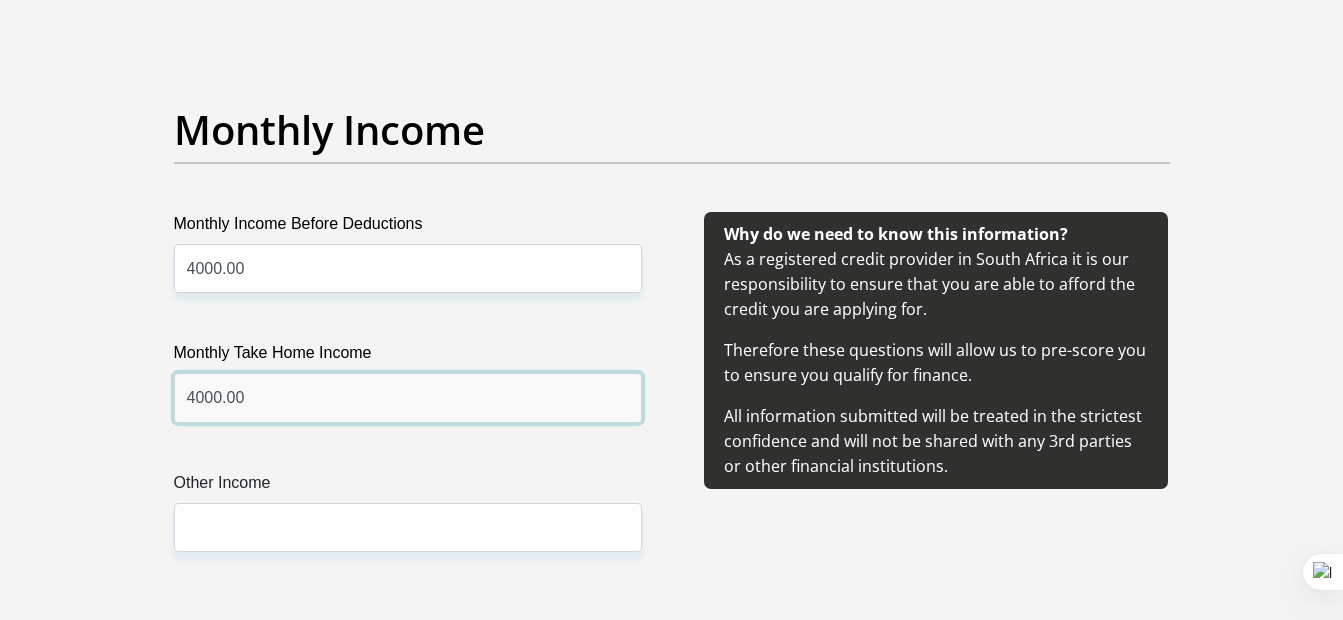 type on "4000.00" 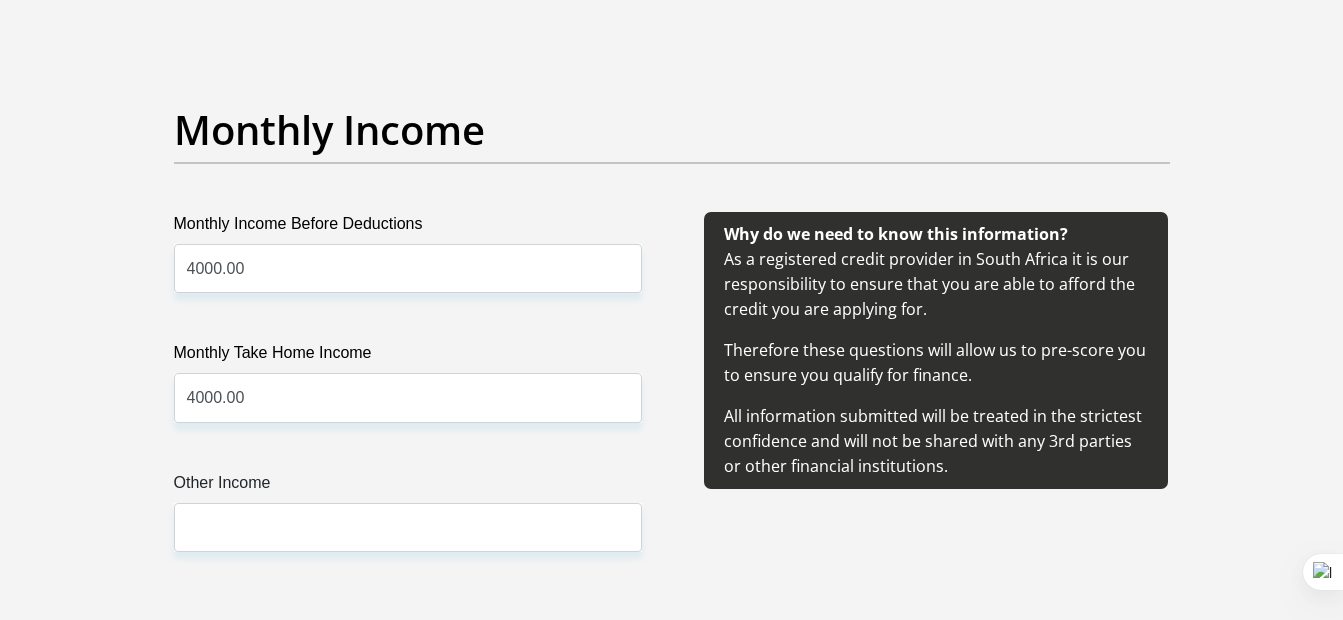 scroll, scrollTop: 2758, scrollLeft: 0, axis: vertical 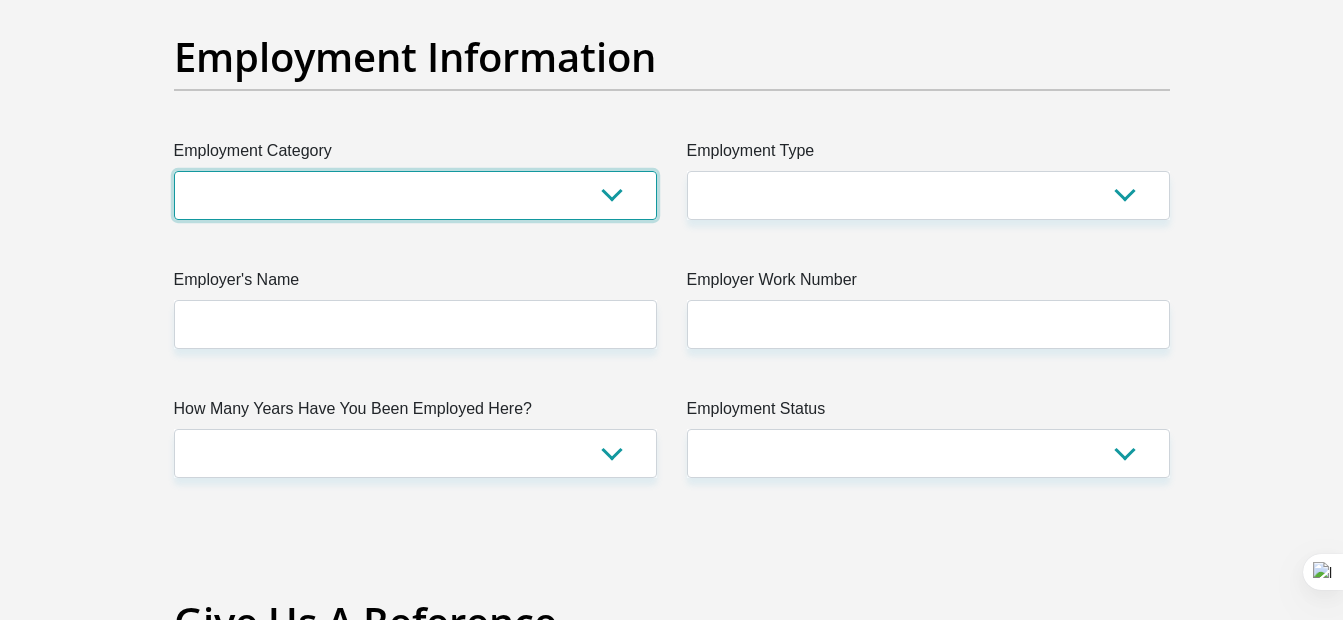 click on "AGRICULTURE
ALCOHOL & TOBACCO
CONSTRUCTION MATERIALS
METALLURGY
EQUIPMENT FOR RENEWABLE ENERGY
SPECIALIZED CONTRACTORS
CAR
GAMING (INCL. INTERNET
OTHER WHOLESALE
UNLICENSED PHARMACEUTICALS
CURRENCY EXCHANGE HOUSES
OTHER FINANCIAL INSTITUTIONS & INSURANCE
REAL ESTATE AGENTS
OIL & GAS
OTHER MATERIALS (E.G. IRON ORE)
PRECIOUS STONES & PRECIOUS METALS
POLITICAL ORGANIZATIONS
RELIGIOUS ORGANIZATIONS(NOT SECTS)
ACTI. HAVING BUSINESS DEAL WITH PUBLIC ADMINISTRATION
LAUNDROMATS" at bounding box center (415, 195) 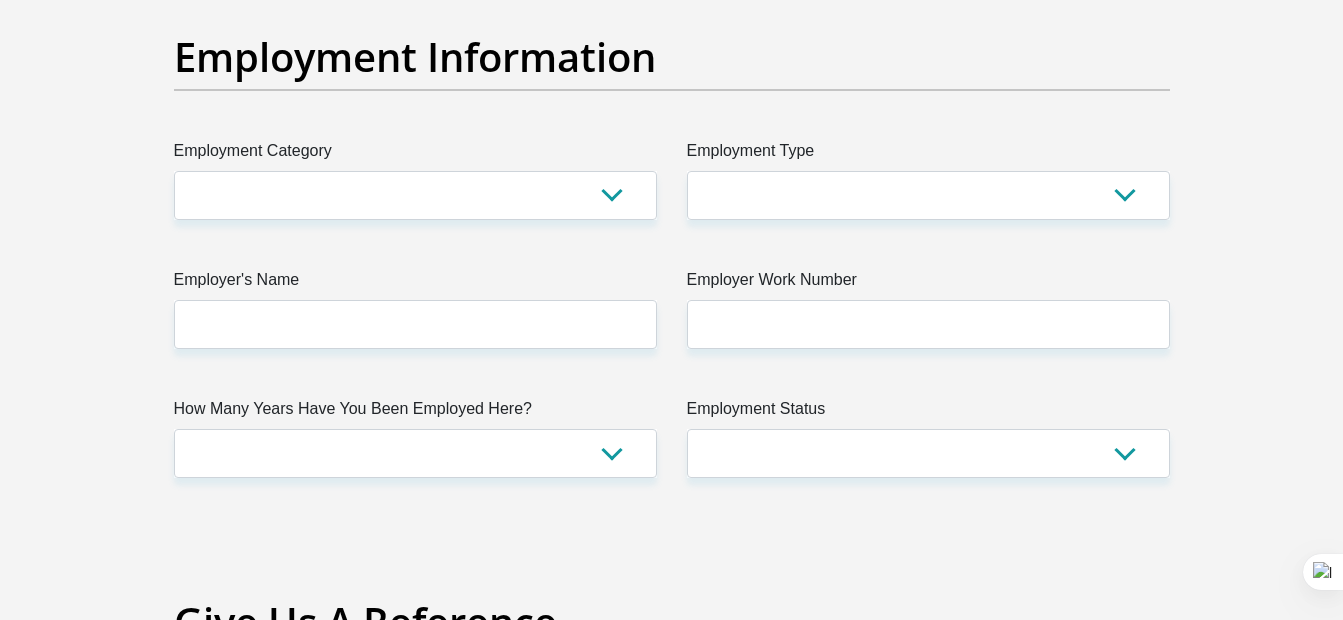 click on "Personal Details
Title
Mr
Ms
Mrs
Dr
Other
First Name
[FIRST]
Surname
[LAST]
ID Number
[ID NUMBER]
Please input valid ID number
Race
Black
Coloured
Indian
White
Other
Contact Number
[PHONE]
Please input valid contact number" at bounding box center [671, -43] 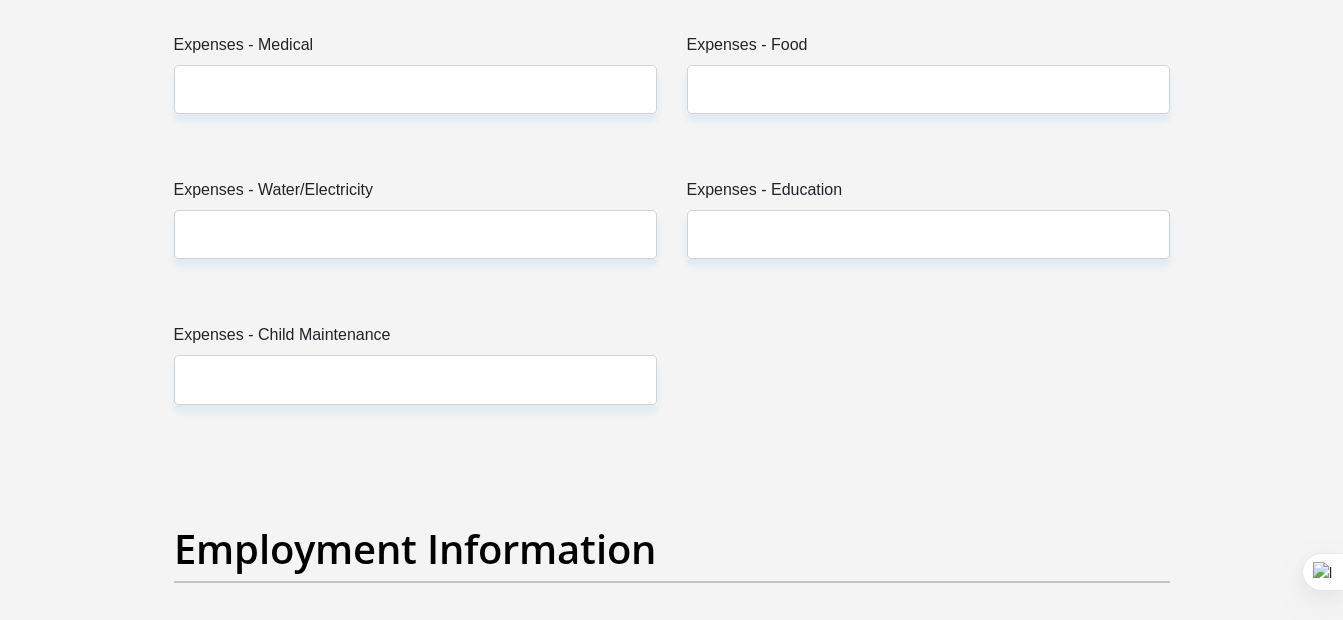 scroll, scrollTop: 3116, scrollLeft: 0, axis: vertical 